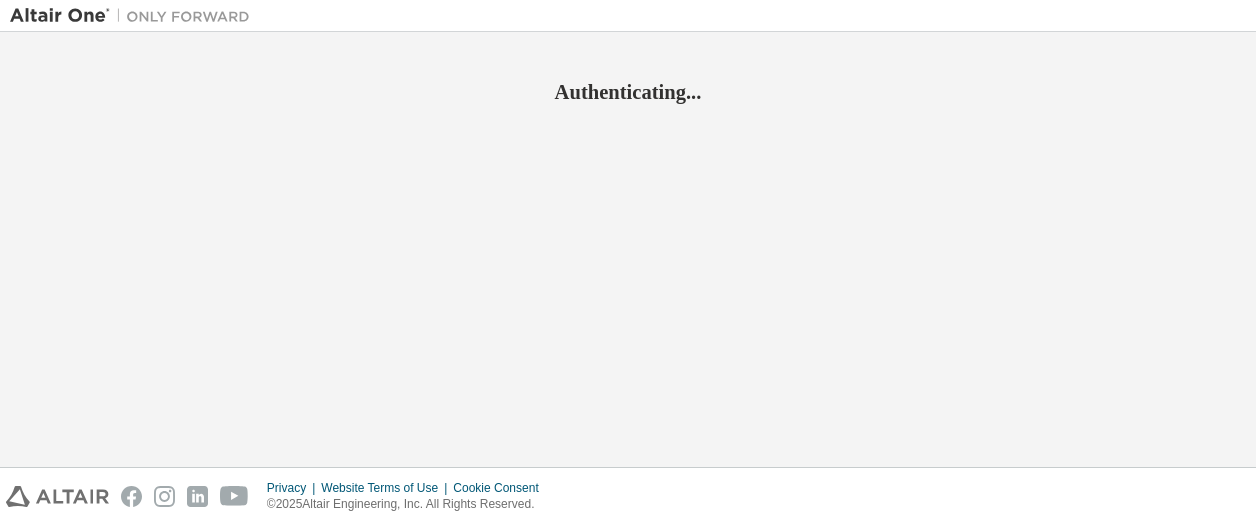 scroll, scrollTop: 0, scrollLeft: 0, axis: both 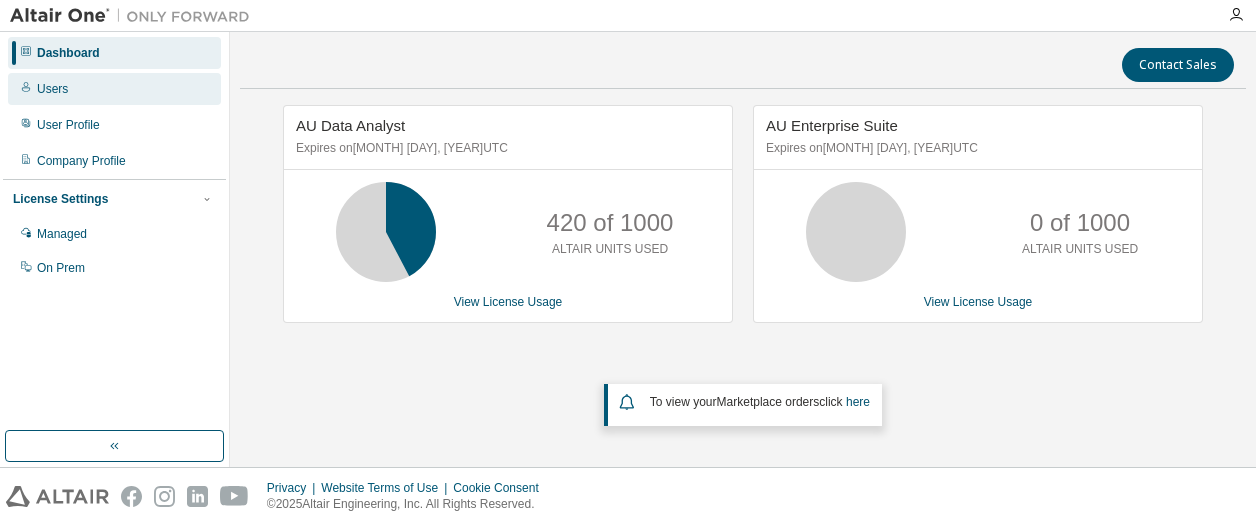 click on "Users" at bounding box center [52, 89] 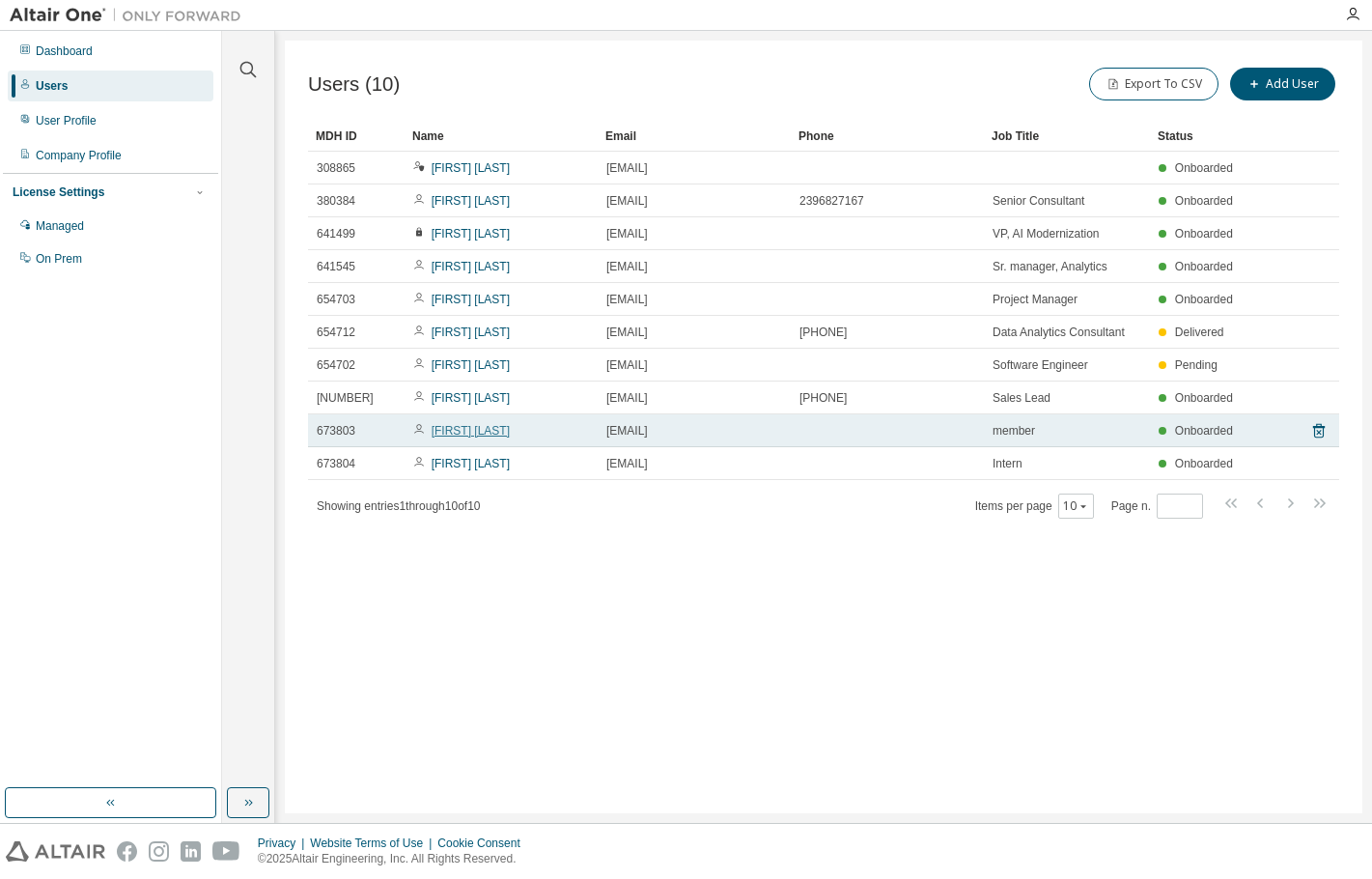 click on "[FIRST] [LAST]" at bounding box center (470, 431) 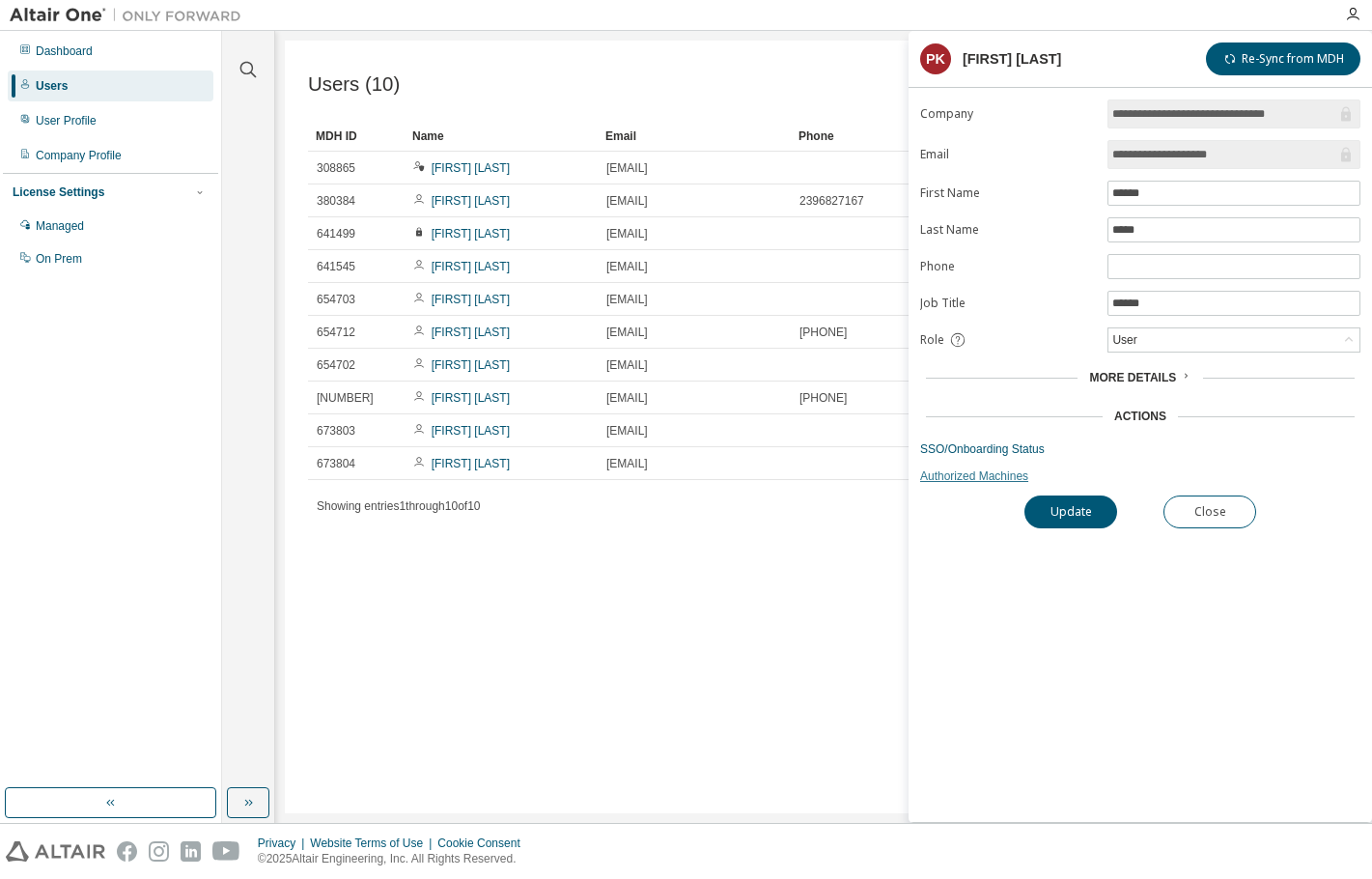 click on "Authorized Machines" at bounding box center (1140, 476) 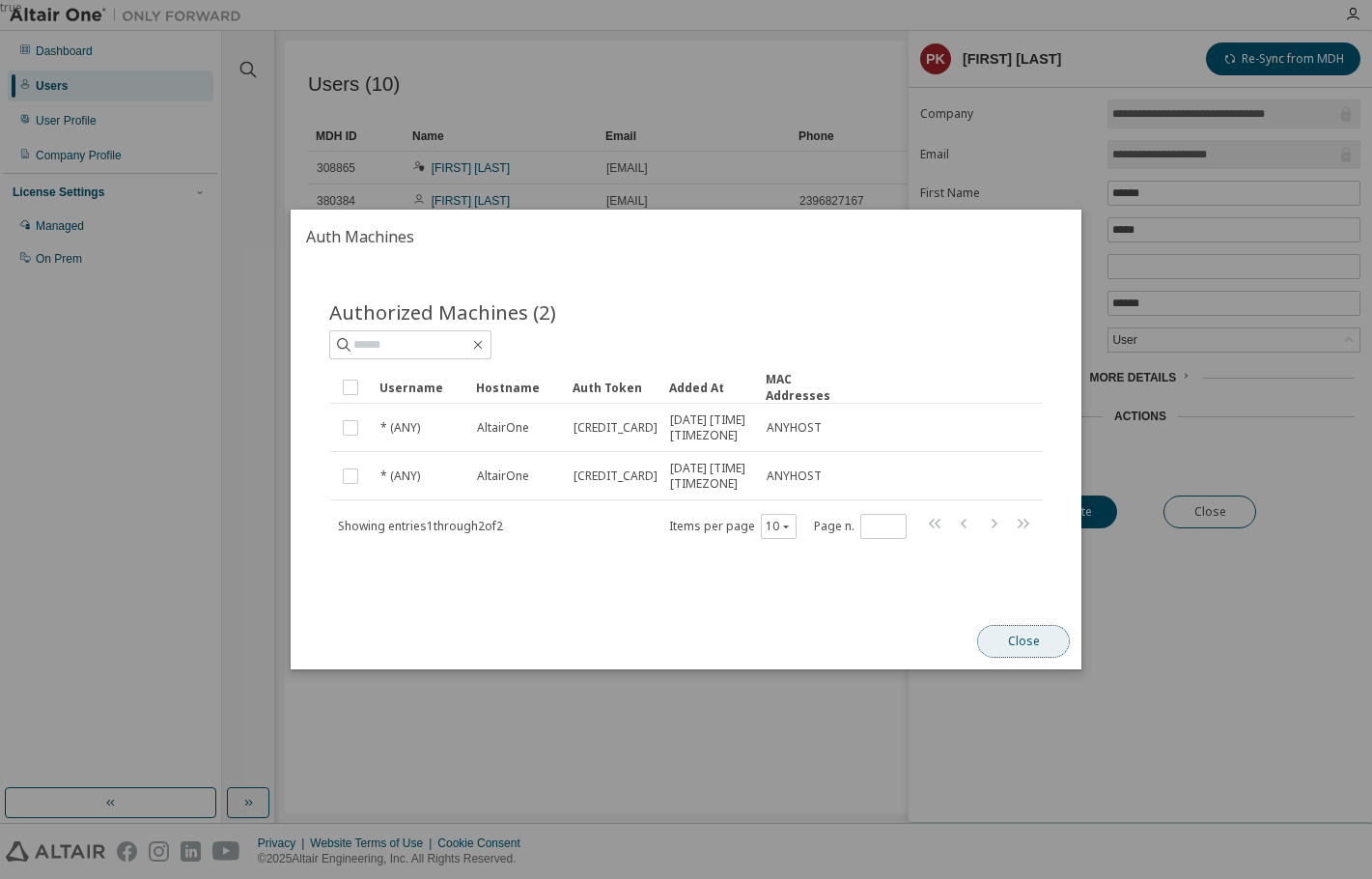 click on "Close" at bounding box center (1023, 641) 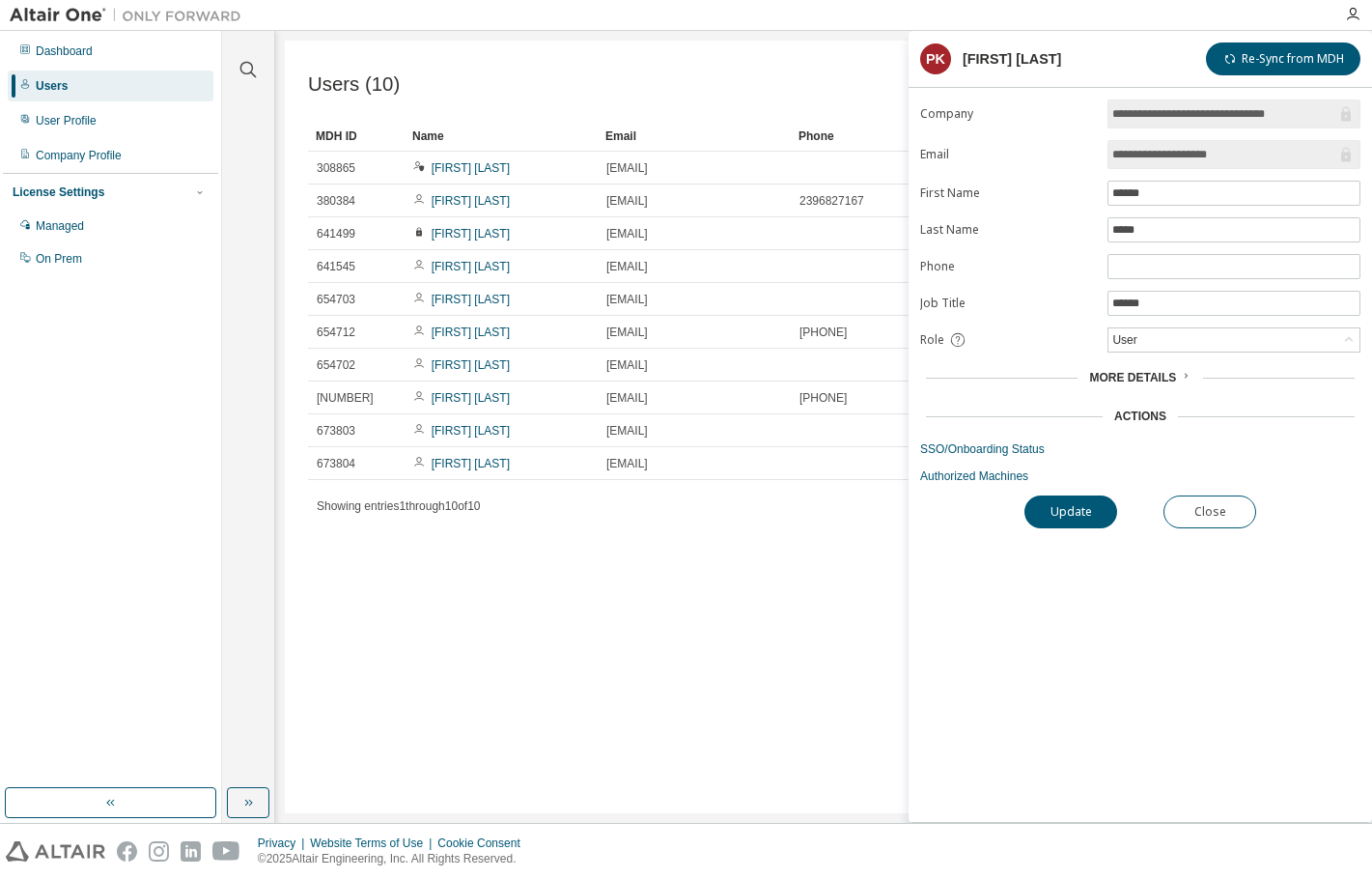 click on "More Details" at bounding box center (1133, 378) 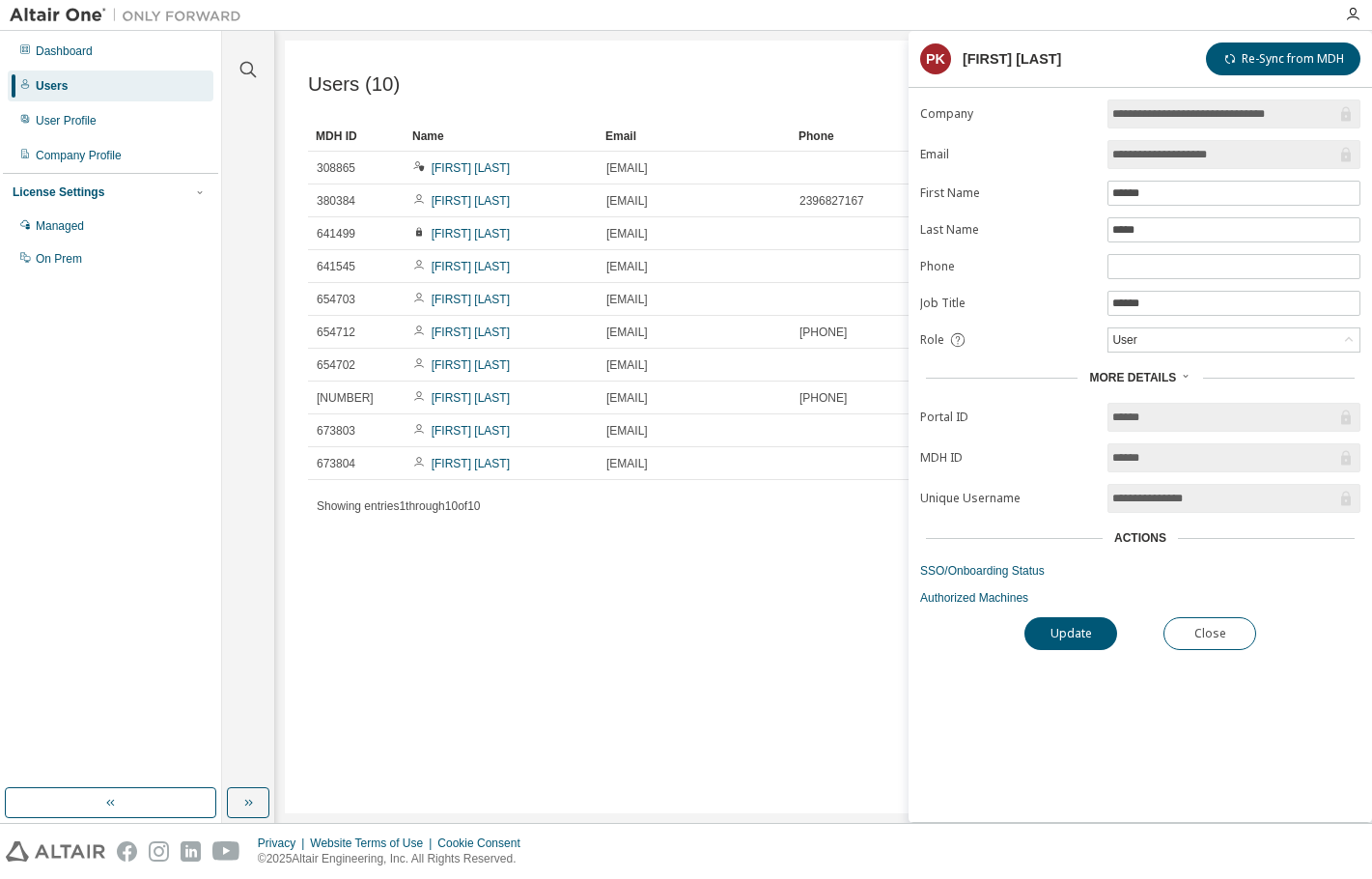 click on "**********" at bounding box center (1140, 427) 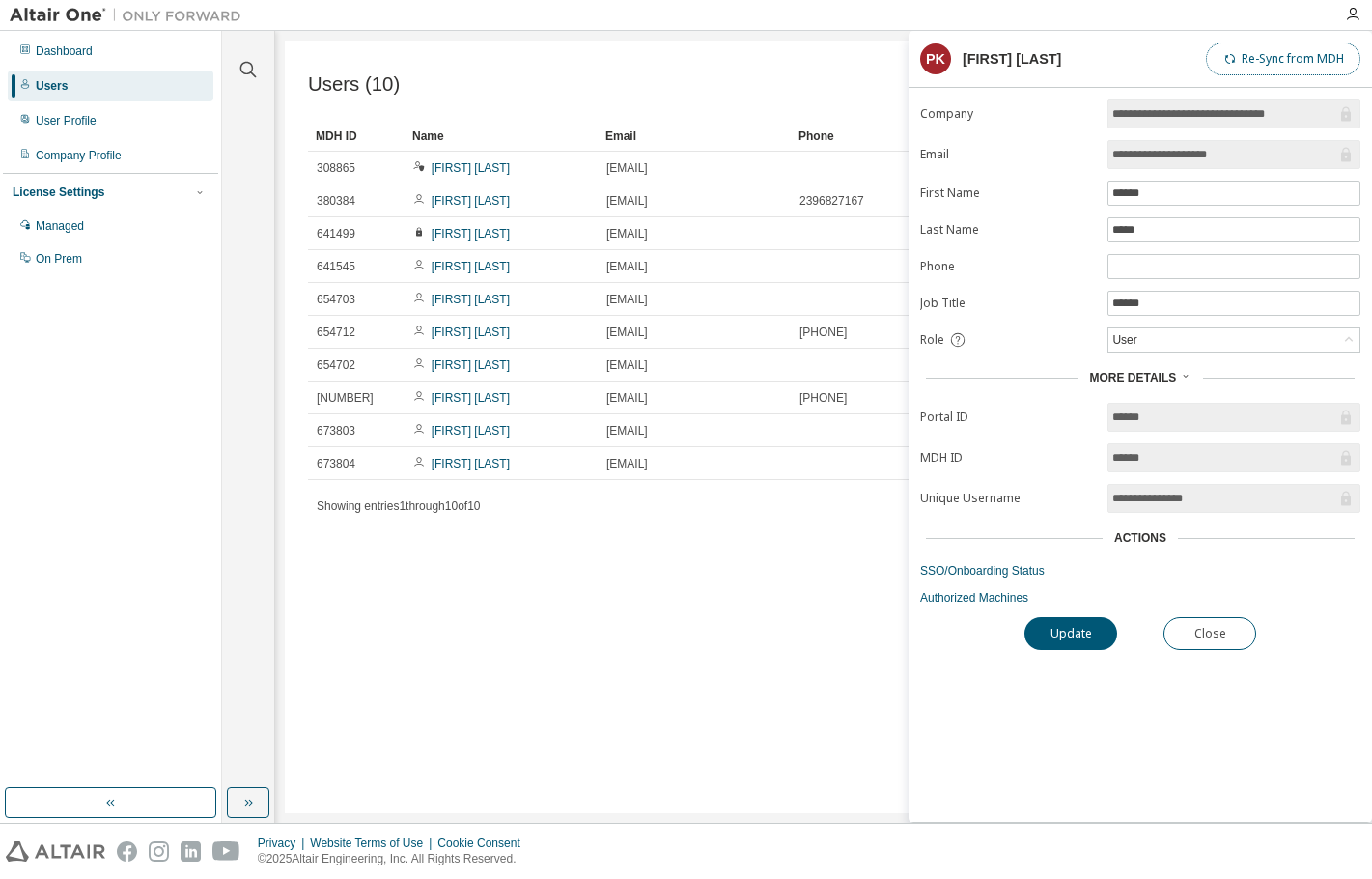 click on "Re-Sync from MDH" at bounding box center (1283, 59) 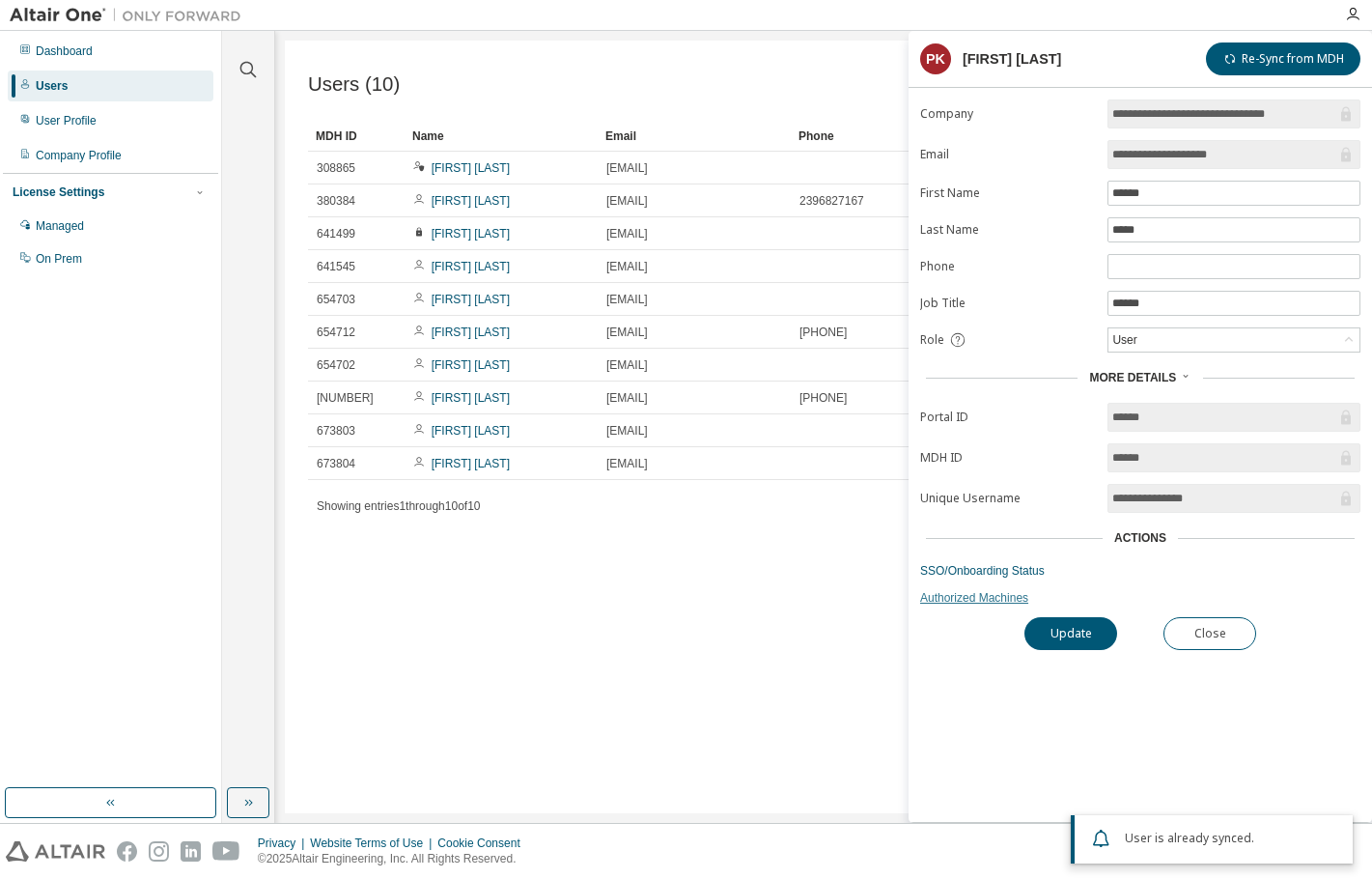 click on "Authorized Machines" at bounding box center (1140, 598) 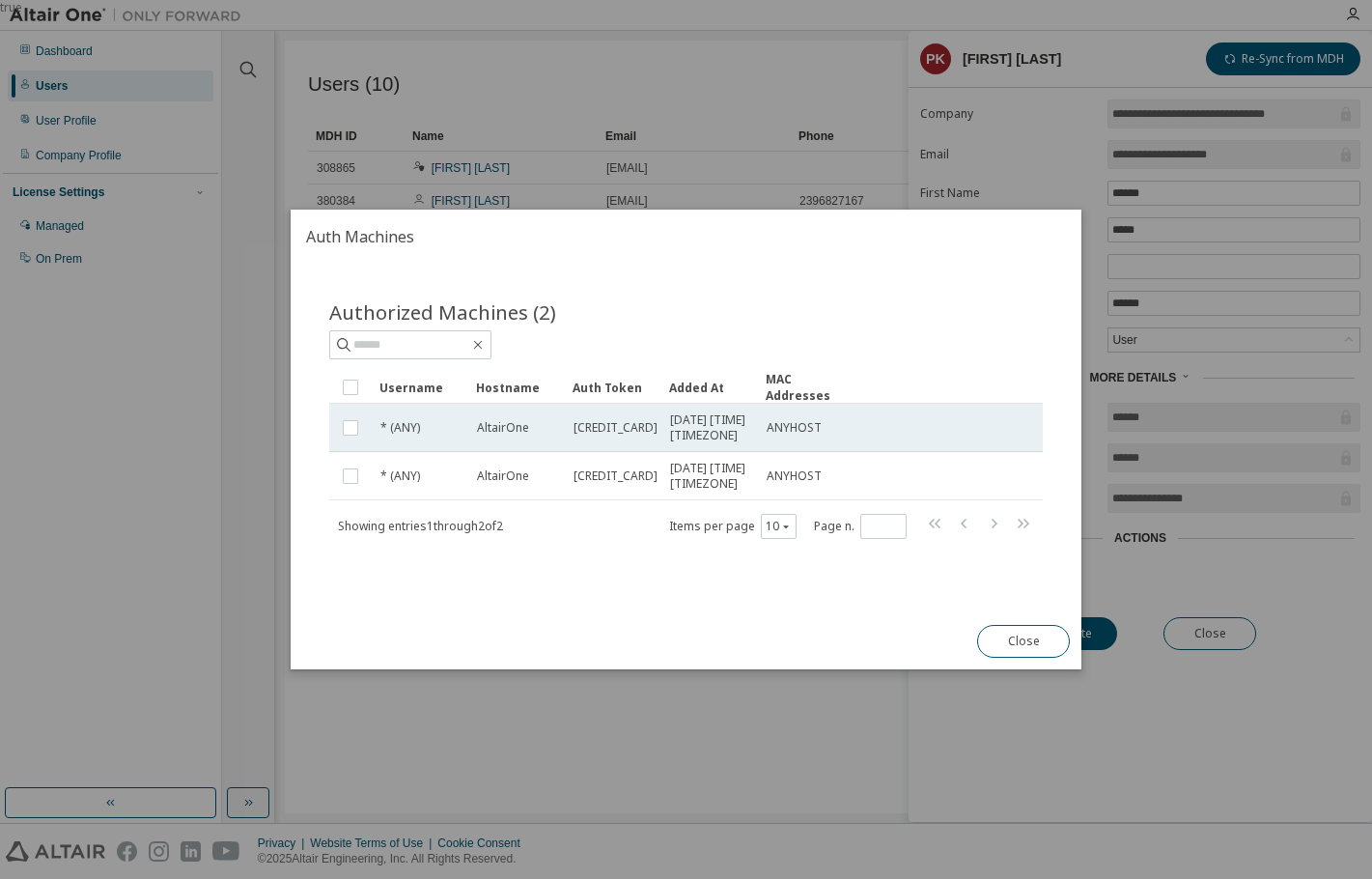 click on "[DATE] [TIME] [TIMEZONE]" at bounding box center [710, 428] 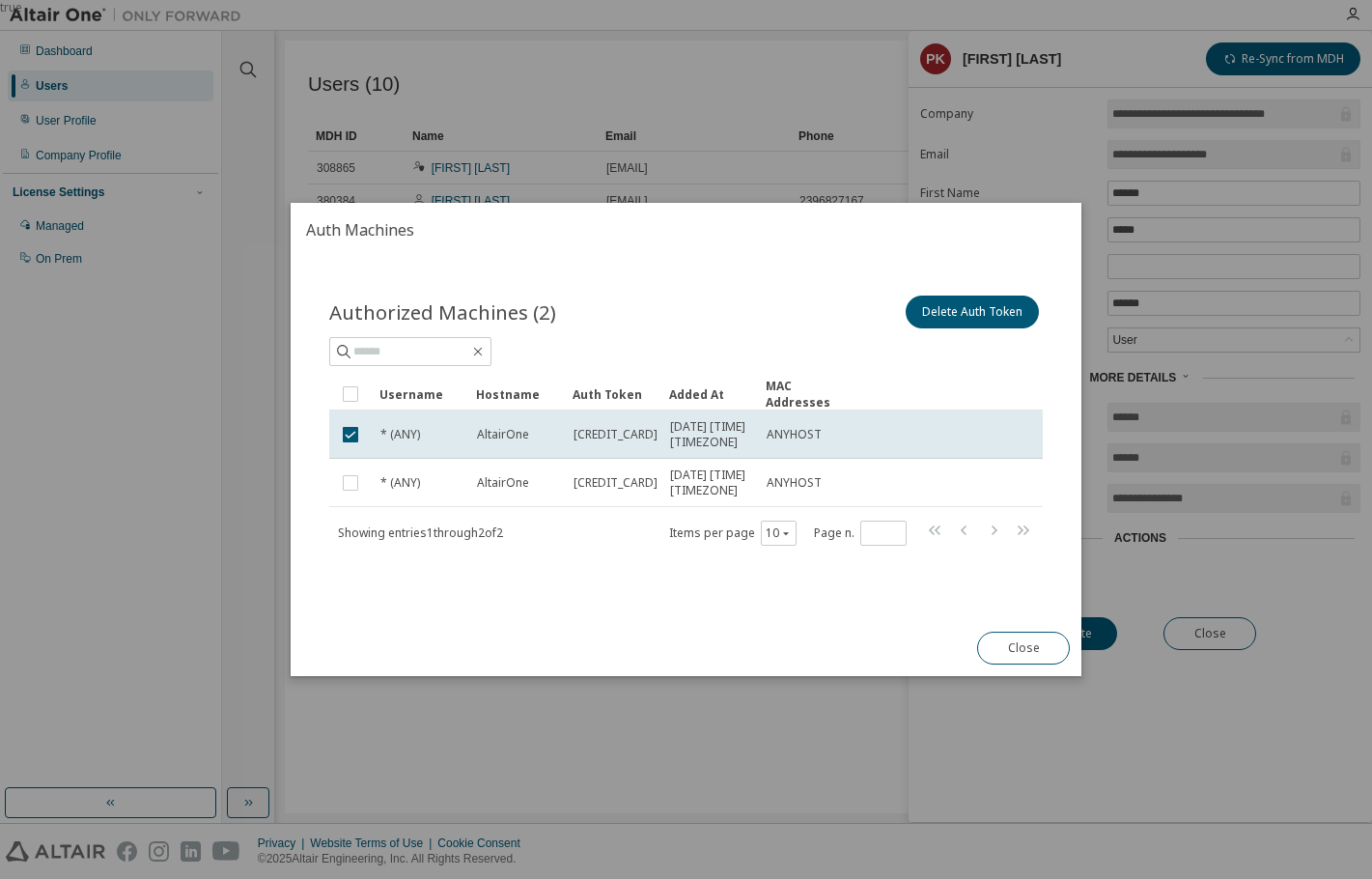 click on "[DATE] [TIME] [TIMEZONE]" at bounding box center (710, 435) 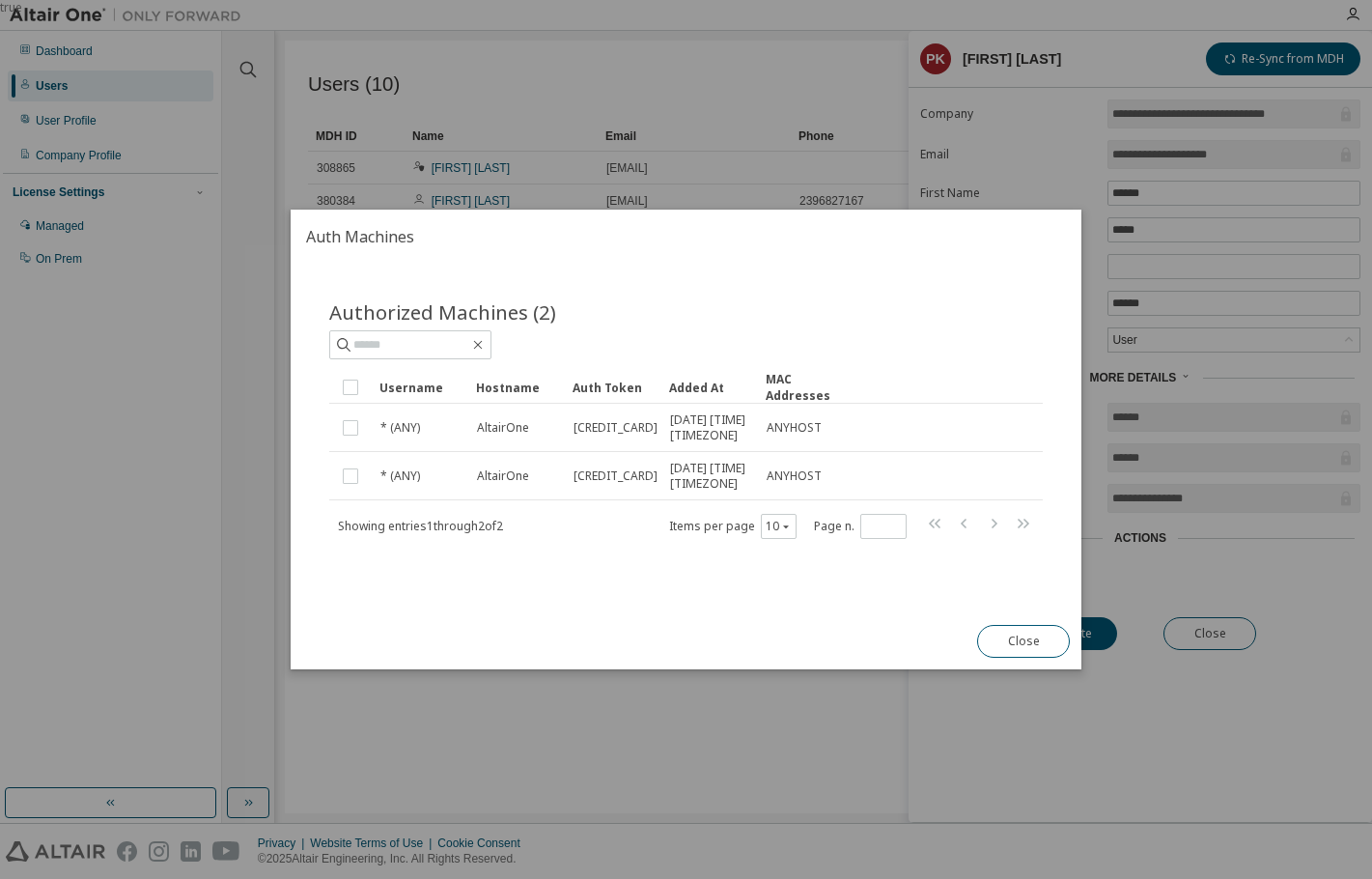 click on "[DATE] [TIME] [TIMEZONE]" at bounding box center [710, 428] 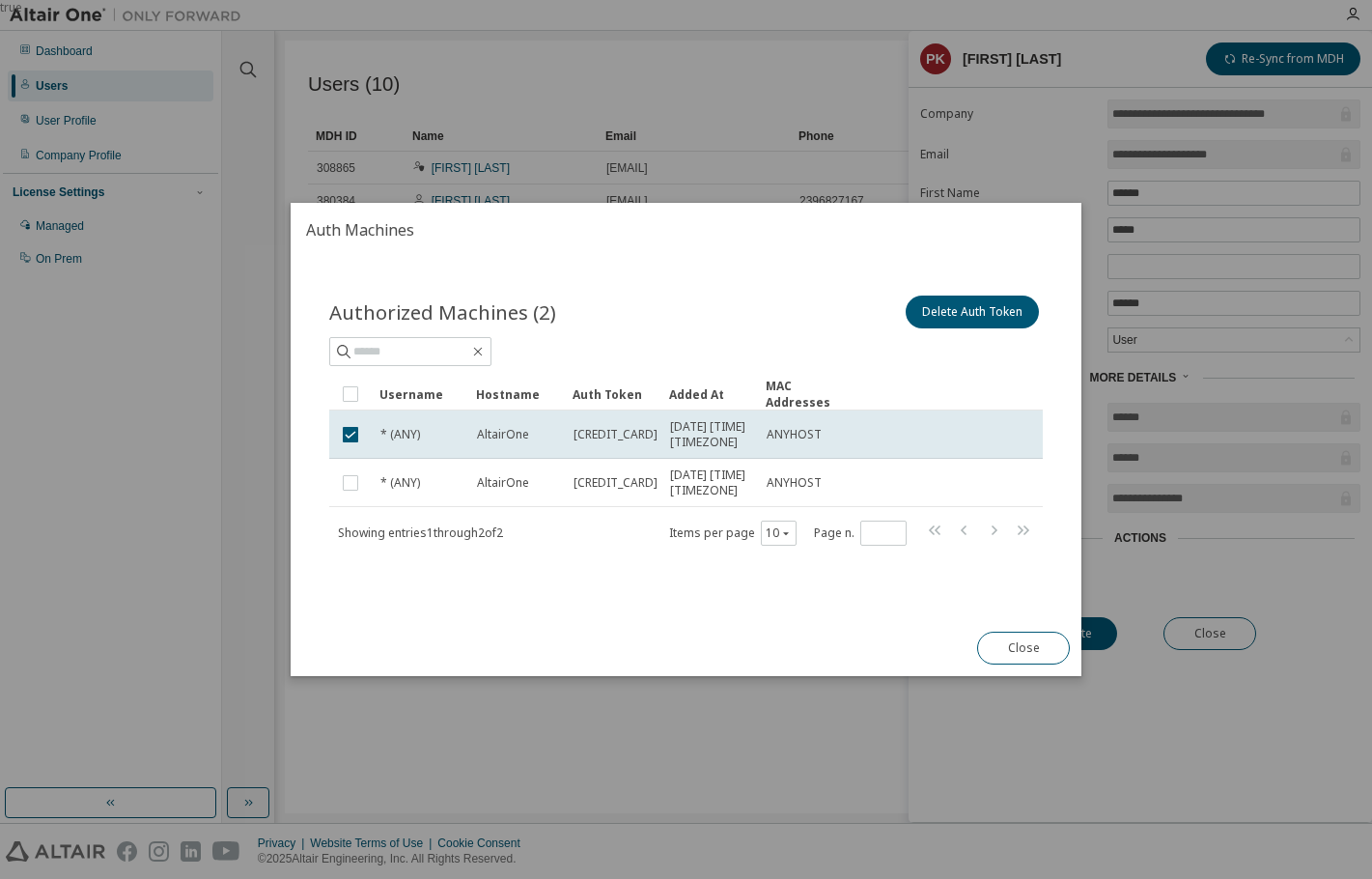 click on "[DATE] [TIME] [TIMEZONE]" at bounding box center (710, 435) 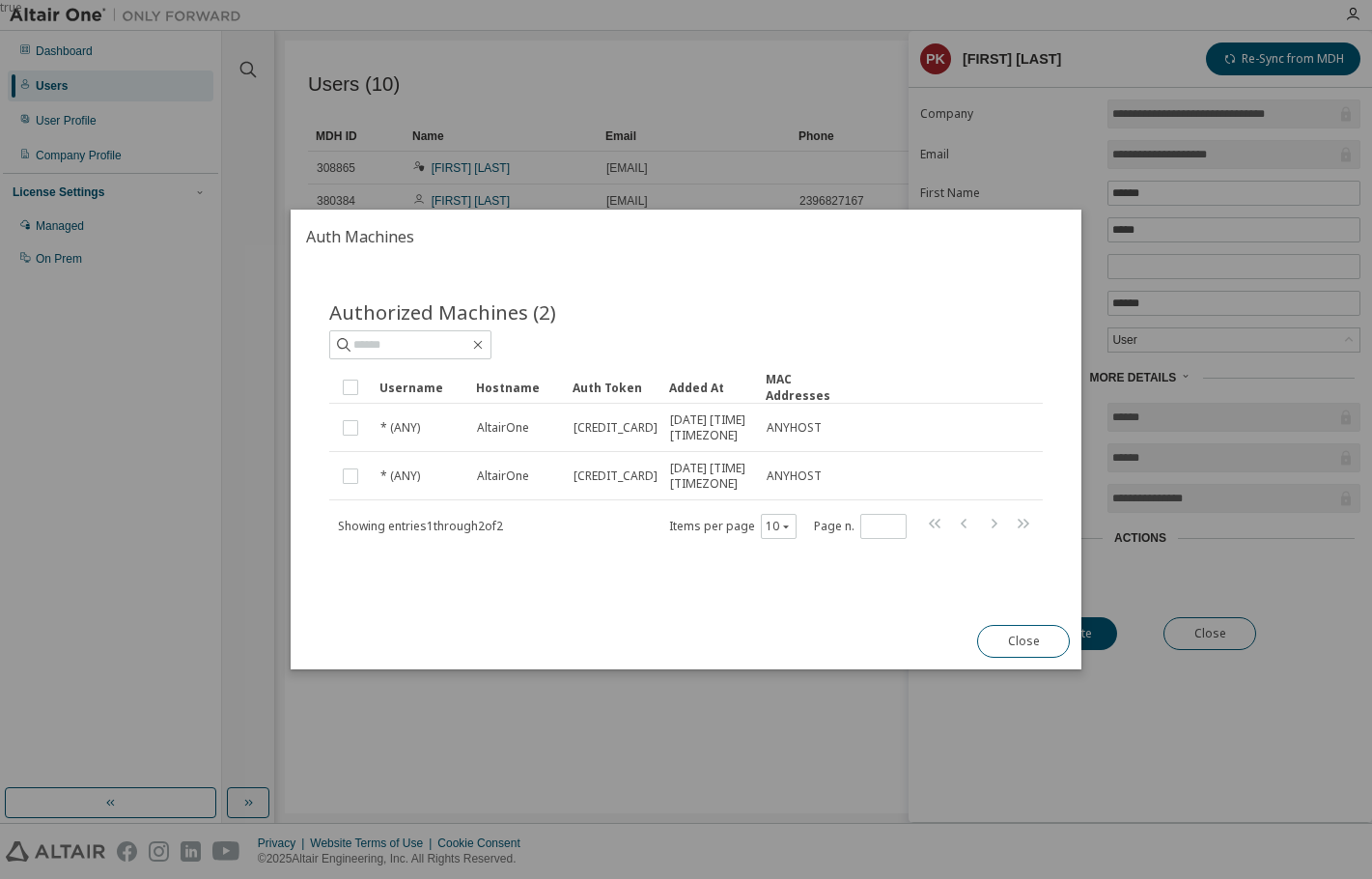 click on "Authorized Machines (2)" at bounding box center (442, 312) 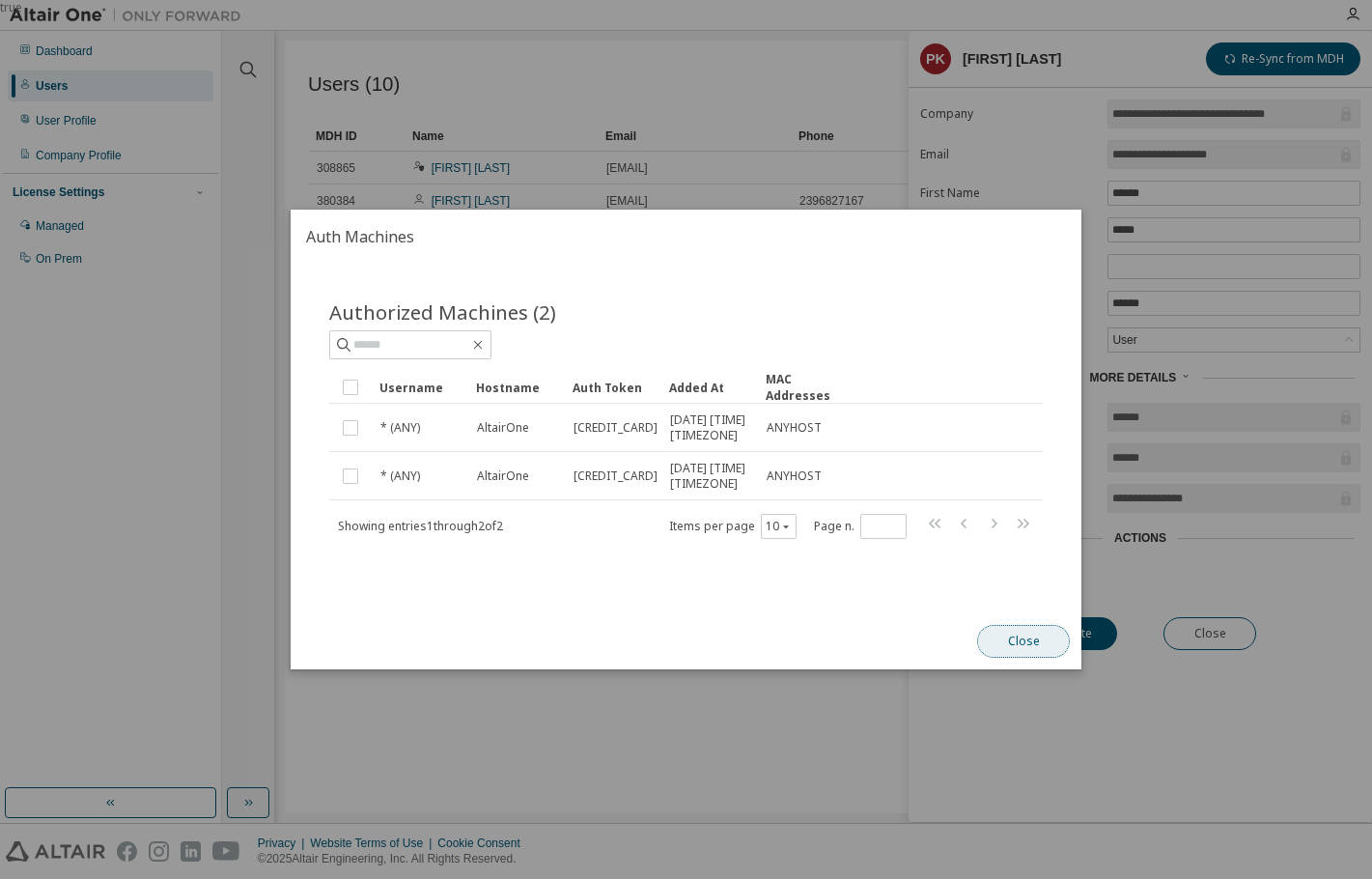 click on "Close" at bounding box center [1023, 641] 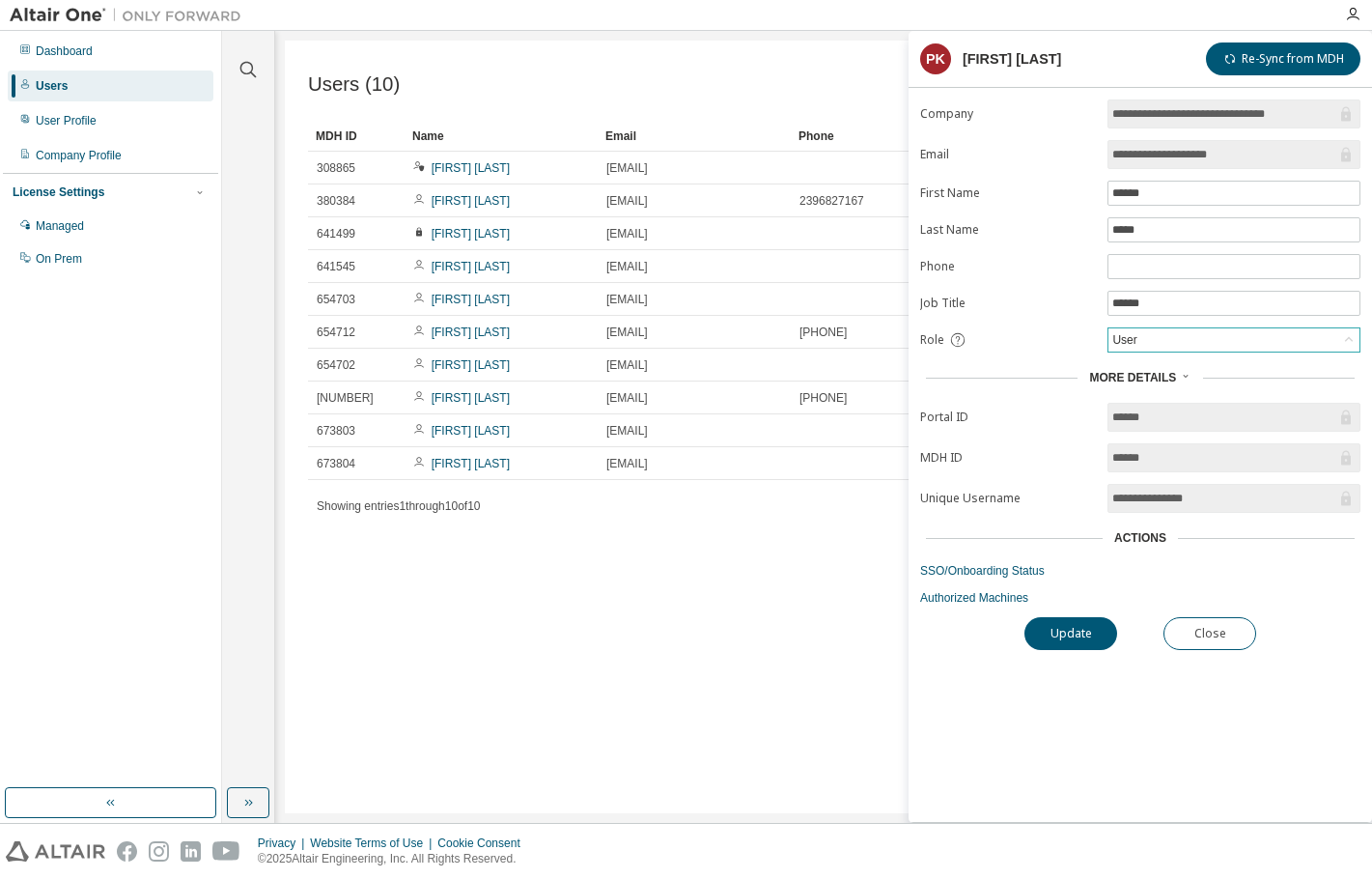click on "User" at bounding box center [1234, 340] 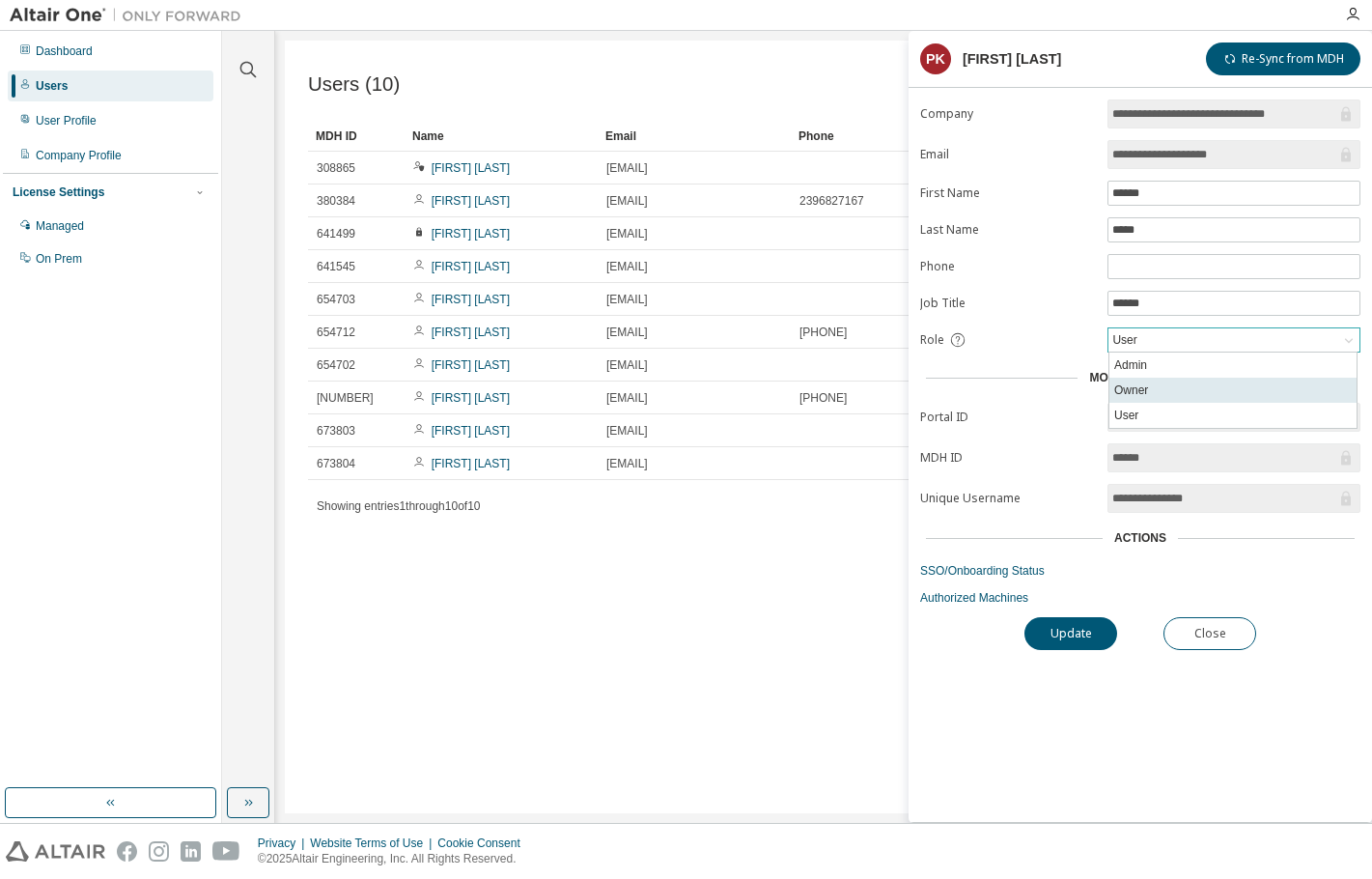 click on "Owner" at bounding box center [1233, 390] 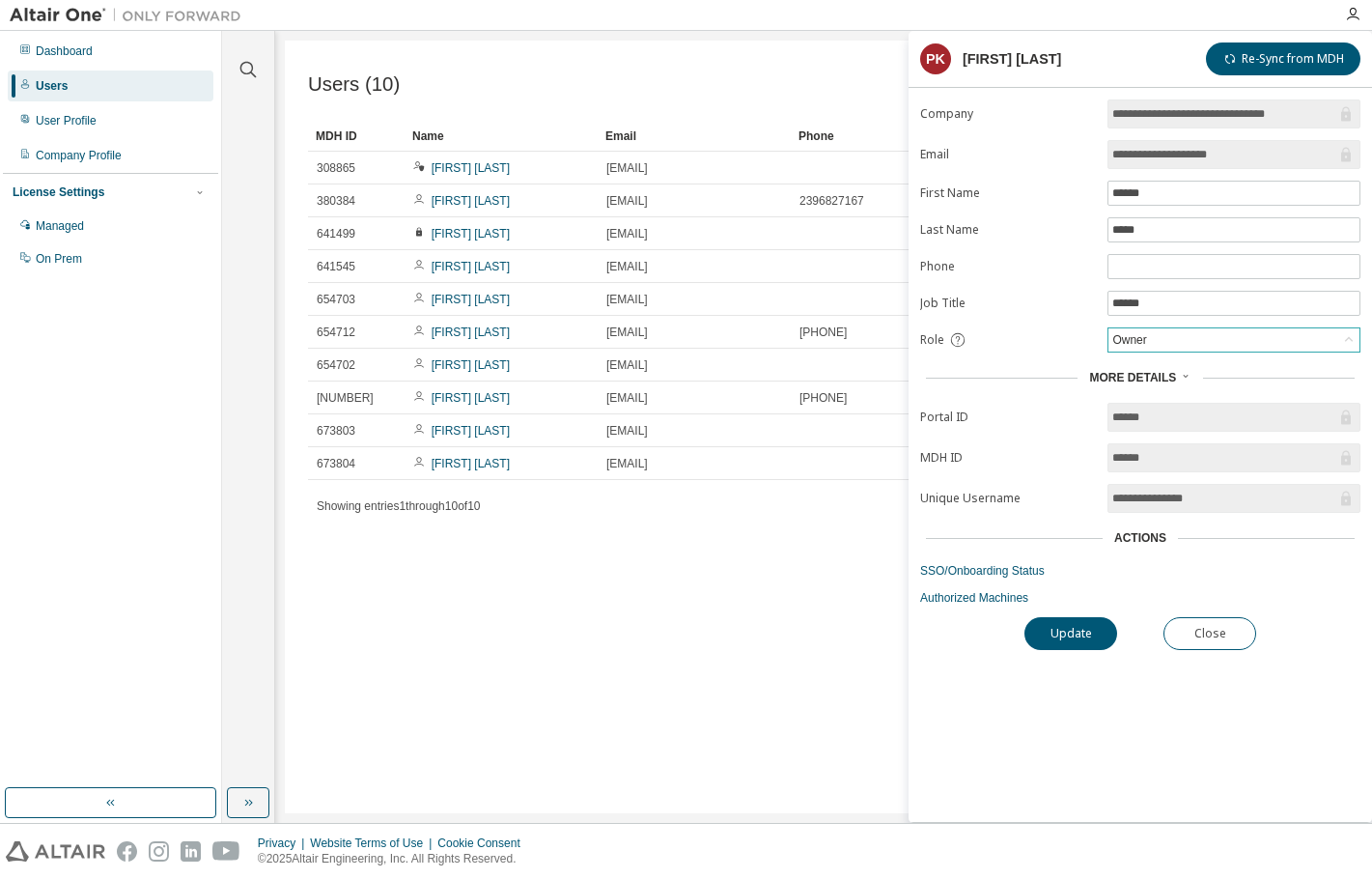 click on "Owner" at bounding box center [1234, 340] 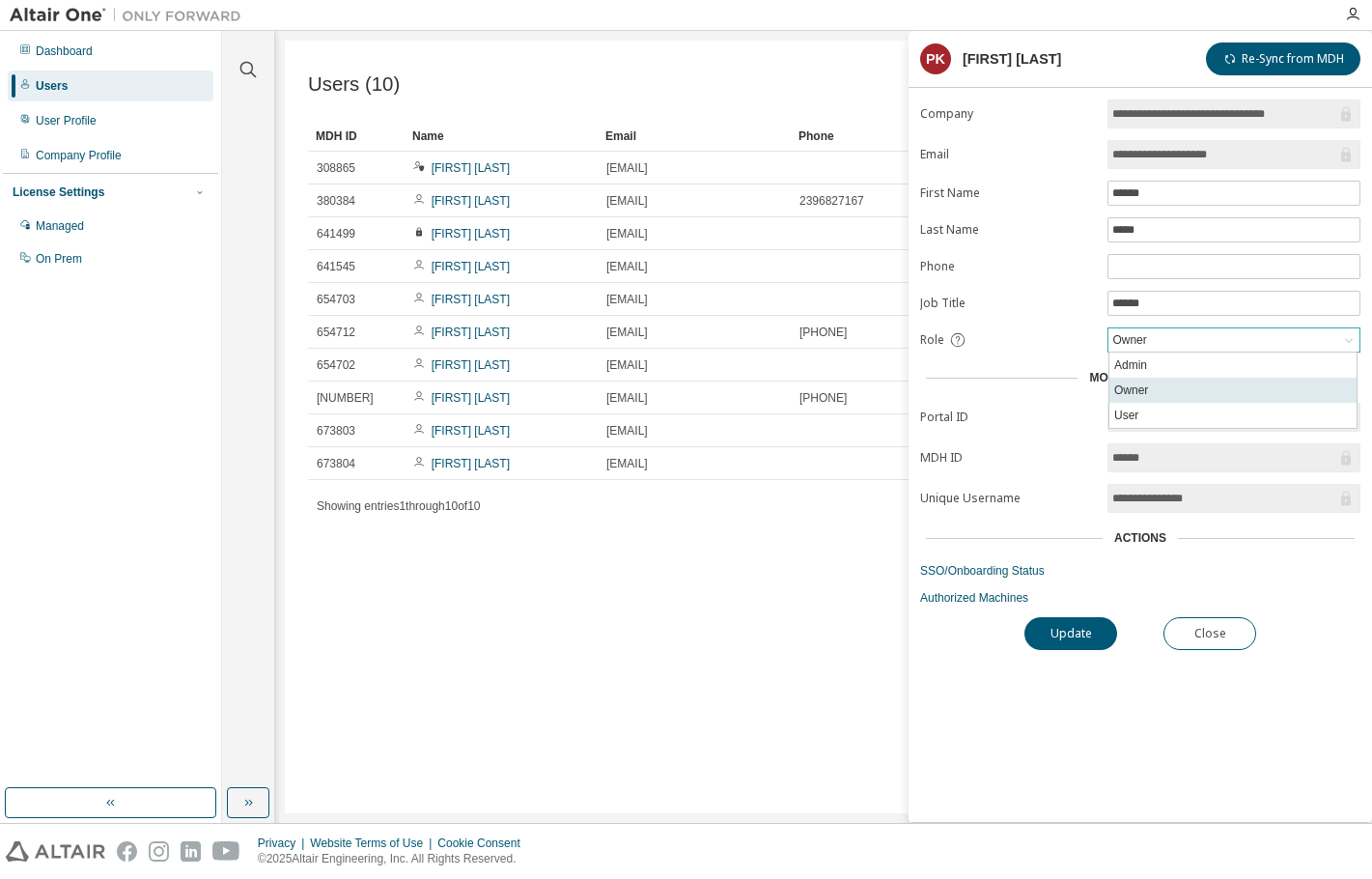 click on "Owner" at bounding box center (1233, 390) 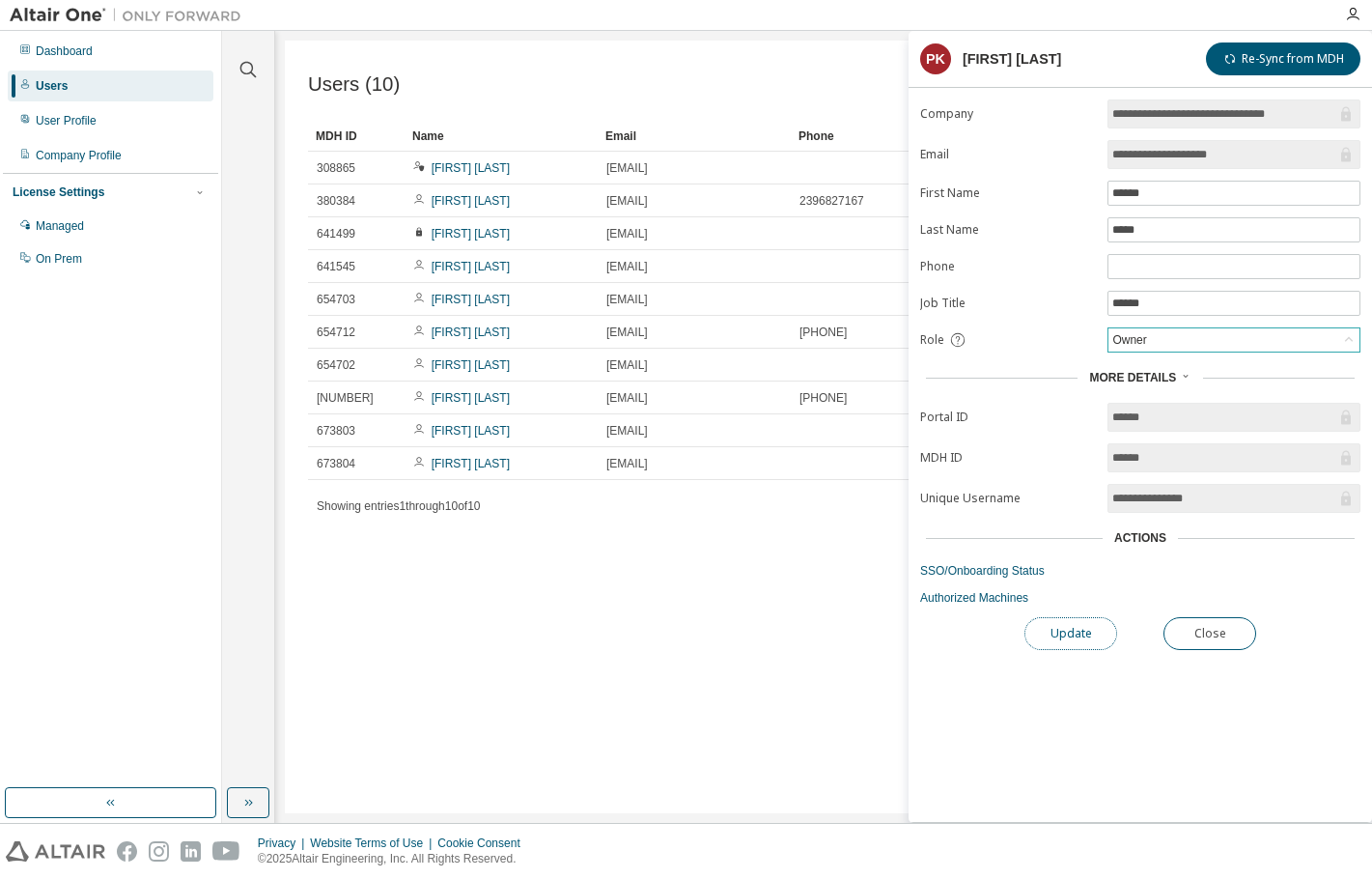 click on "Update" at bounding box center [1071, 634] 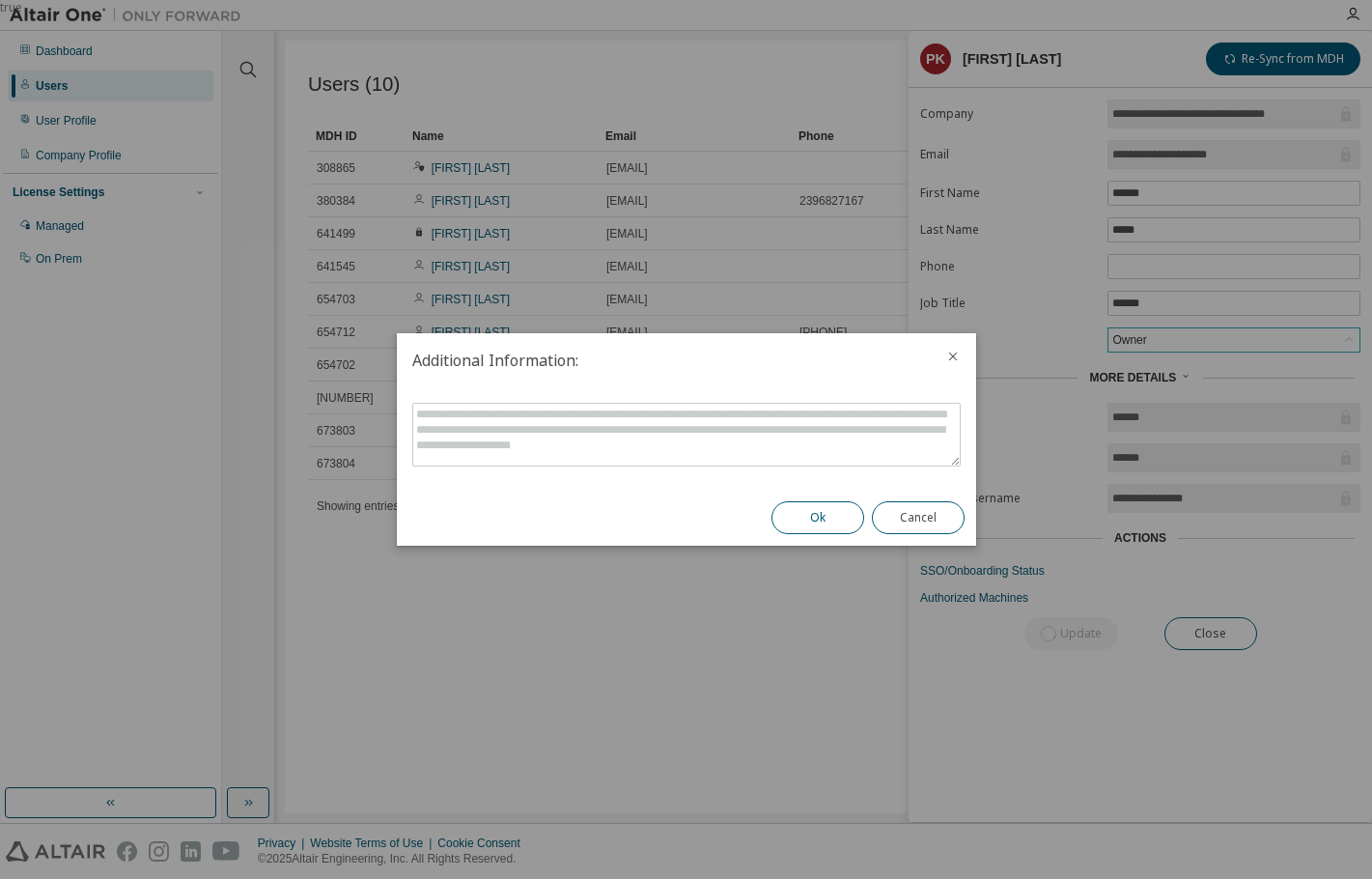 click on "Ok" at bounding box center [818, 518] 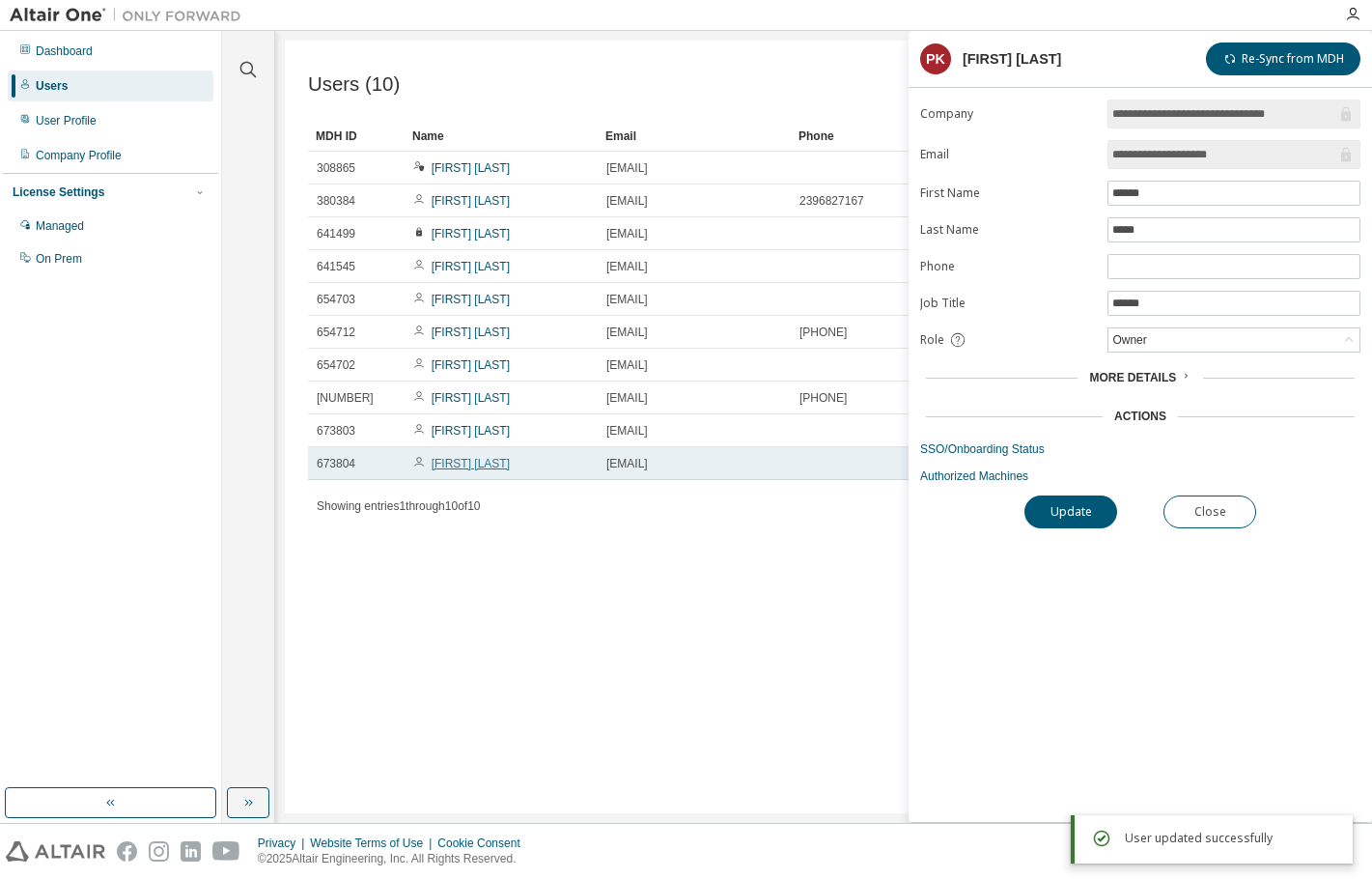 click on "[FIRST] [LAST]" at bounding box center [470, 464] 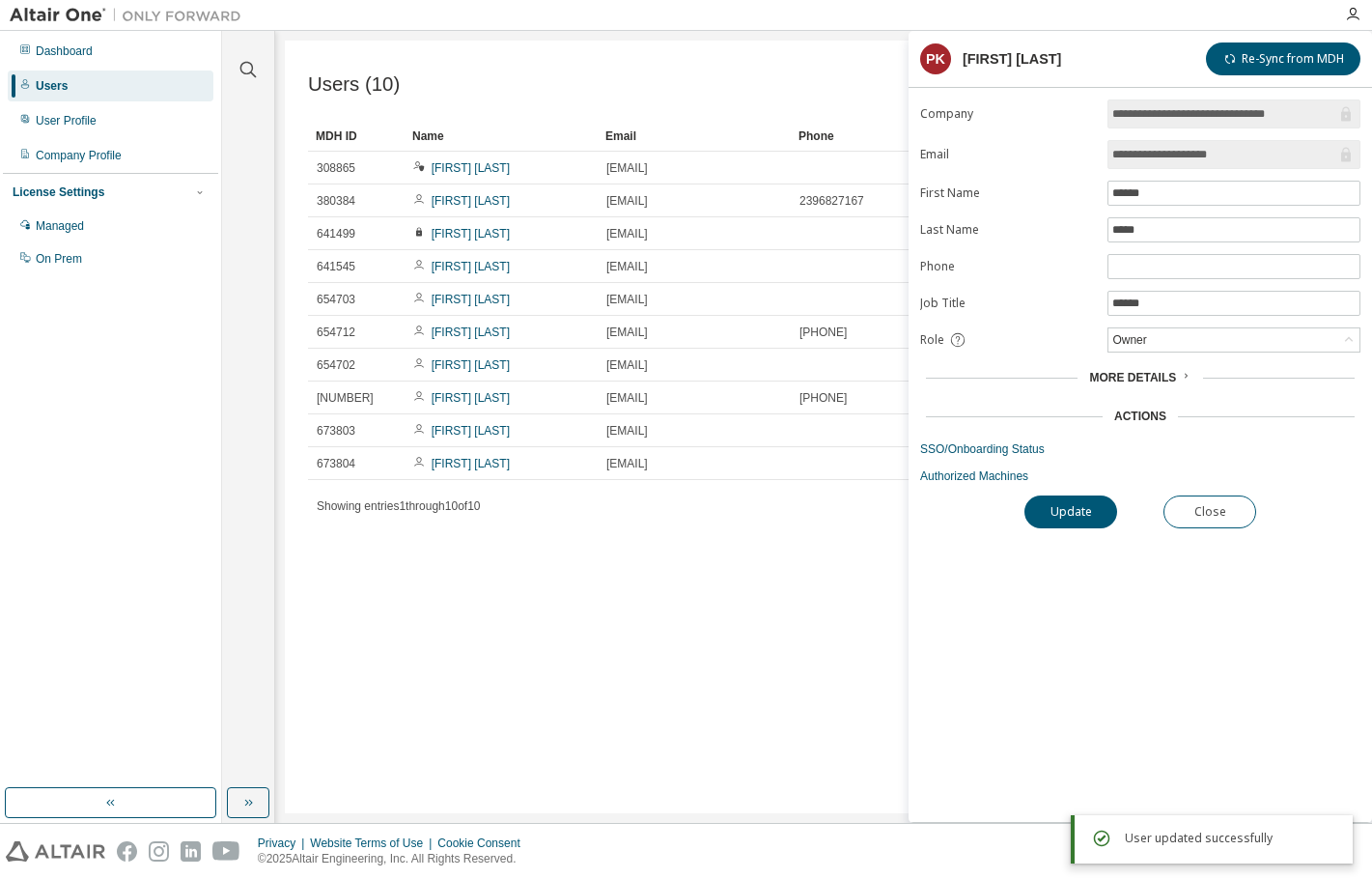 click on "[FIRST] [LAST]" at bounding box center [470, 464] 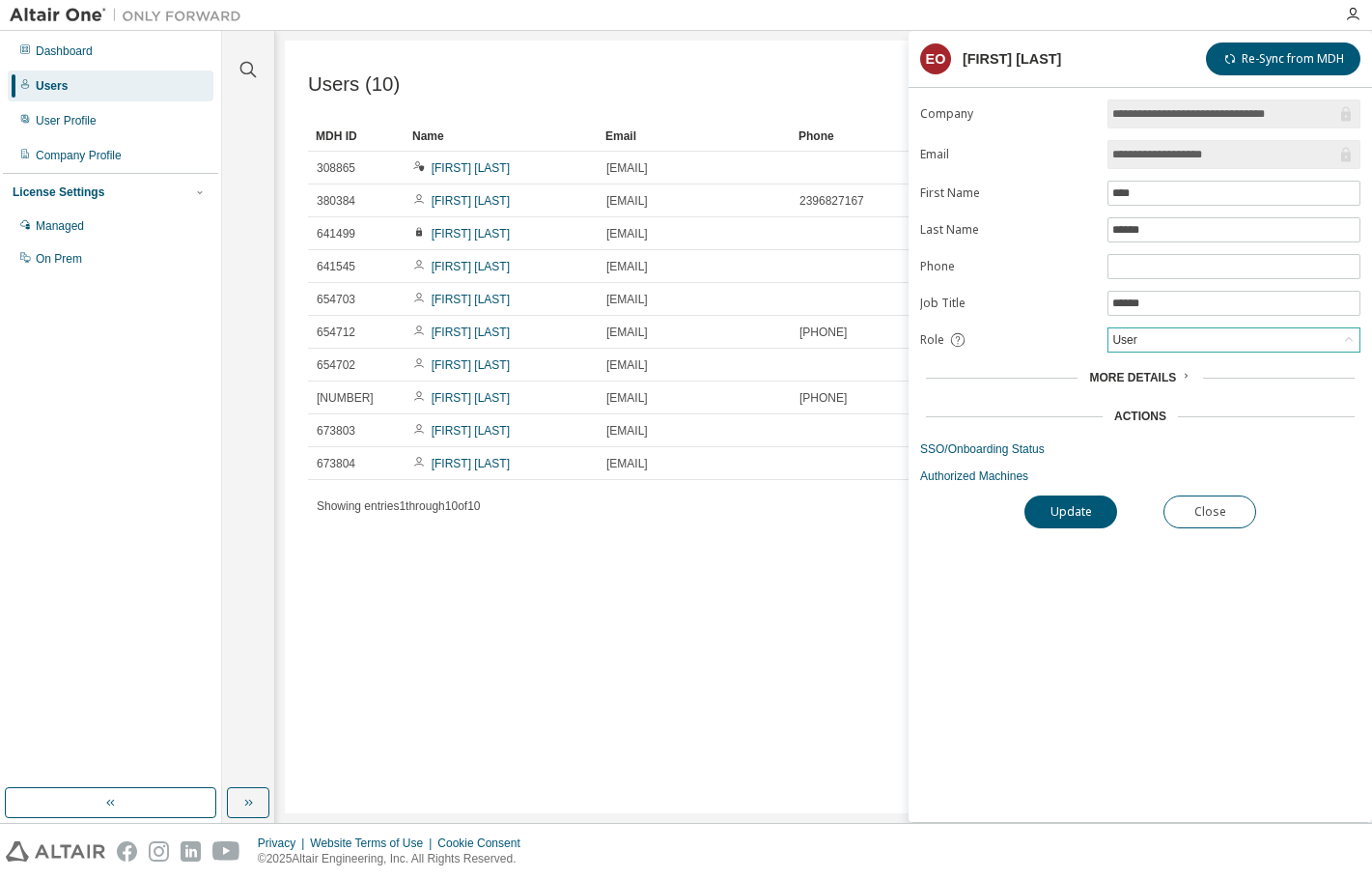 click on "User" at bounding box center [1234, 340] 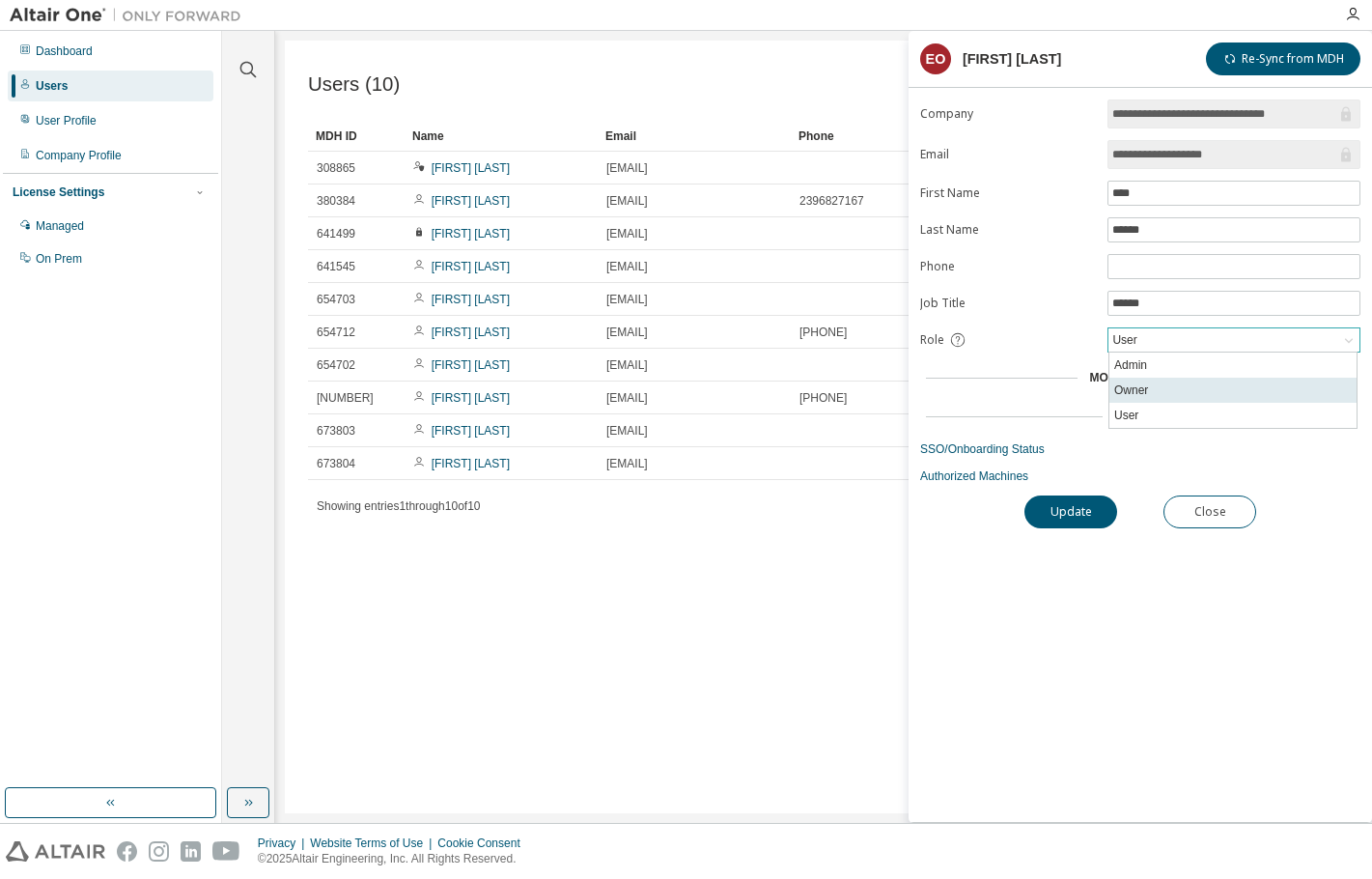 click on "Owner" at bounding box center [1233, 390] 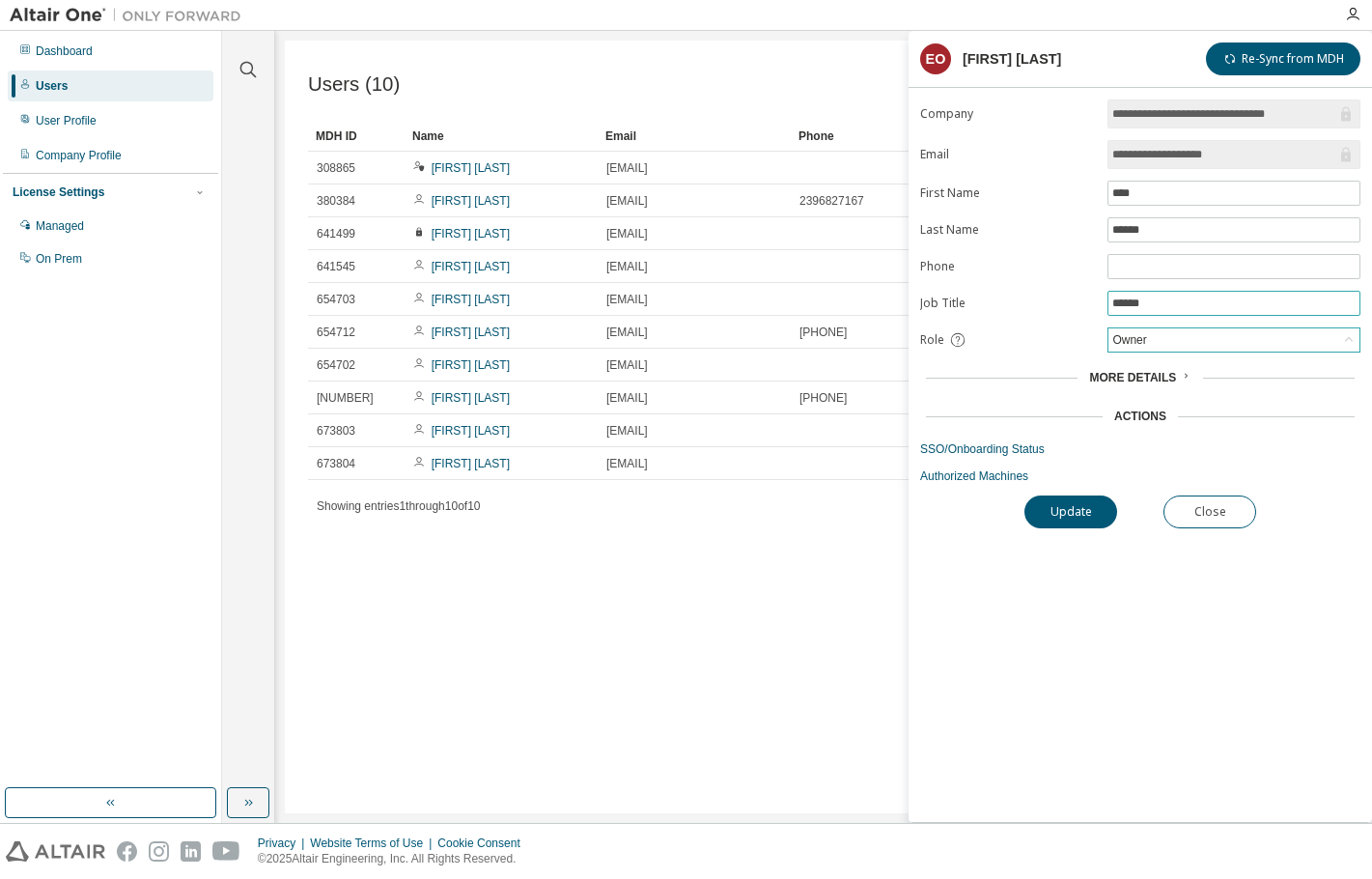drag, startPoint x: 1158, startPoint y: 308, endPoint x: 1077, endPoint y: 296, distance: 82 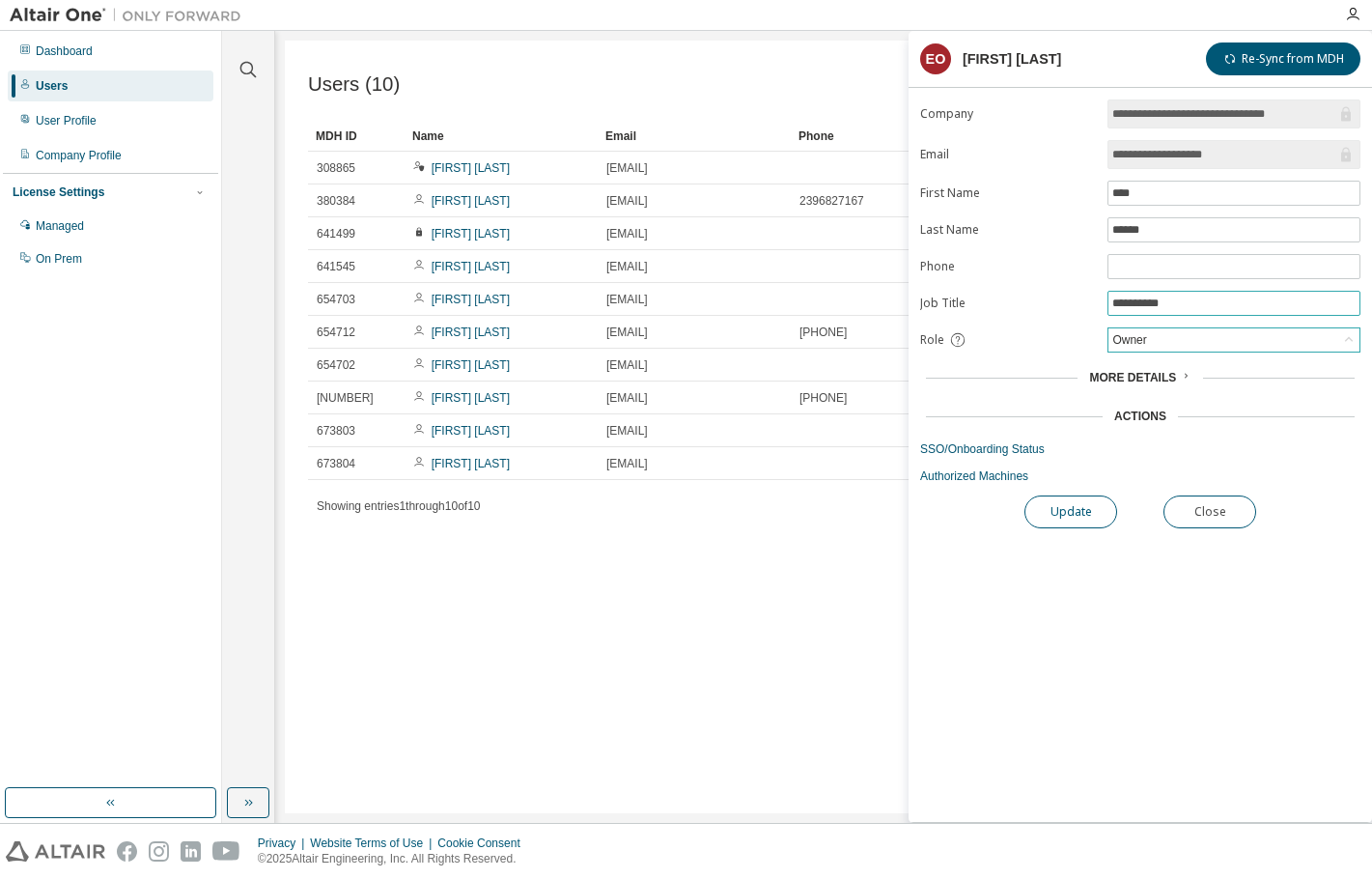 type on "**********" 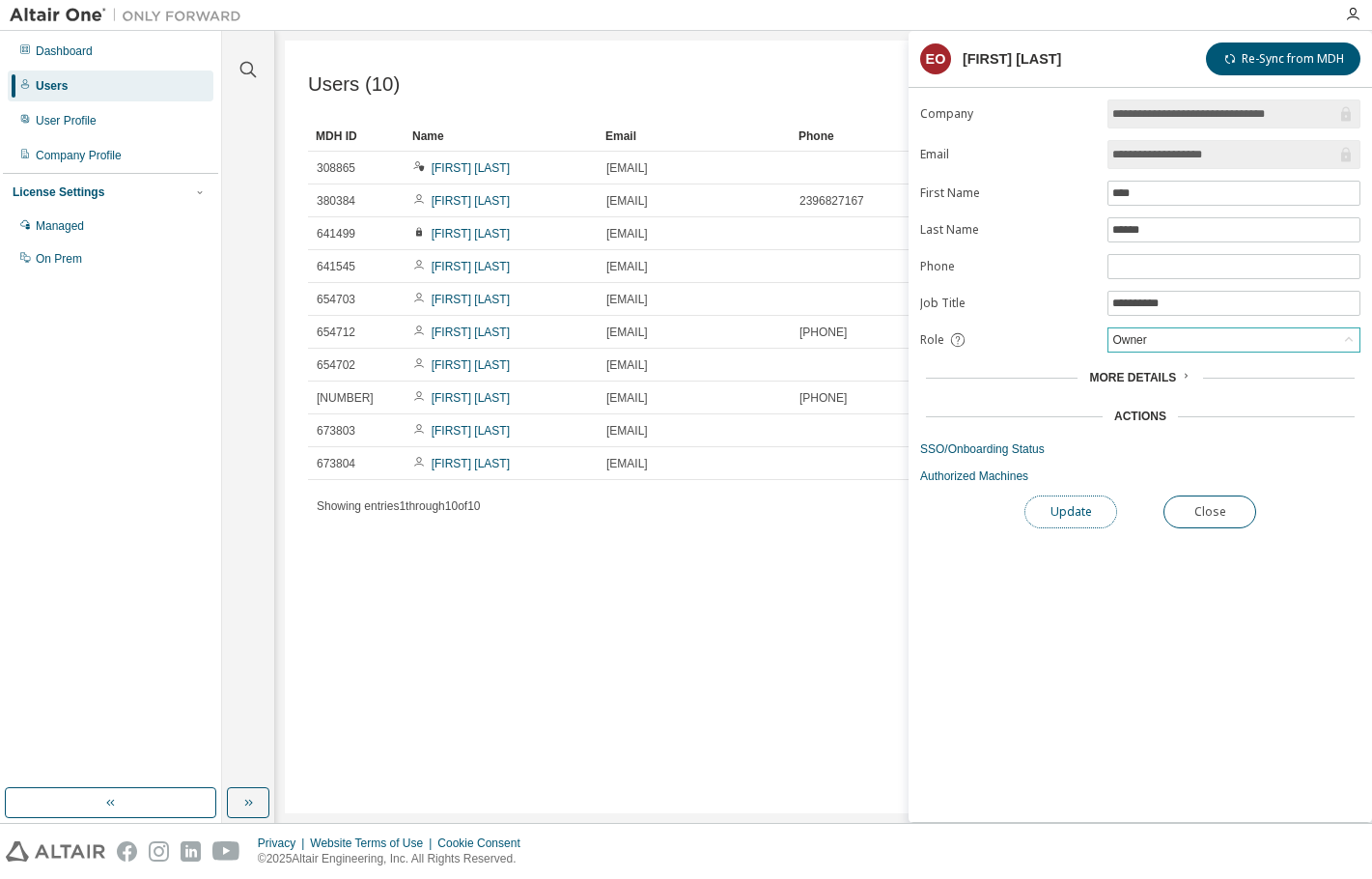 click on "Update" at bounding box center (1071, 512) 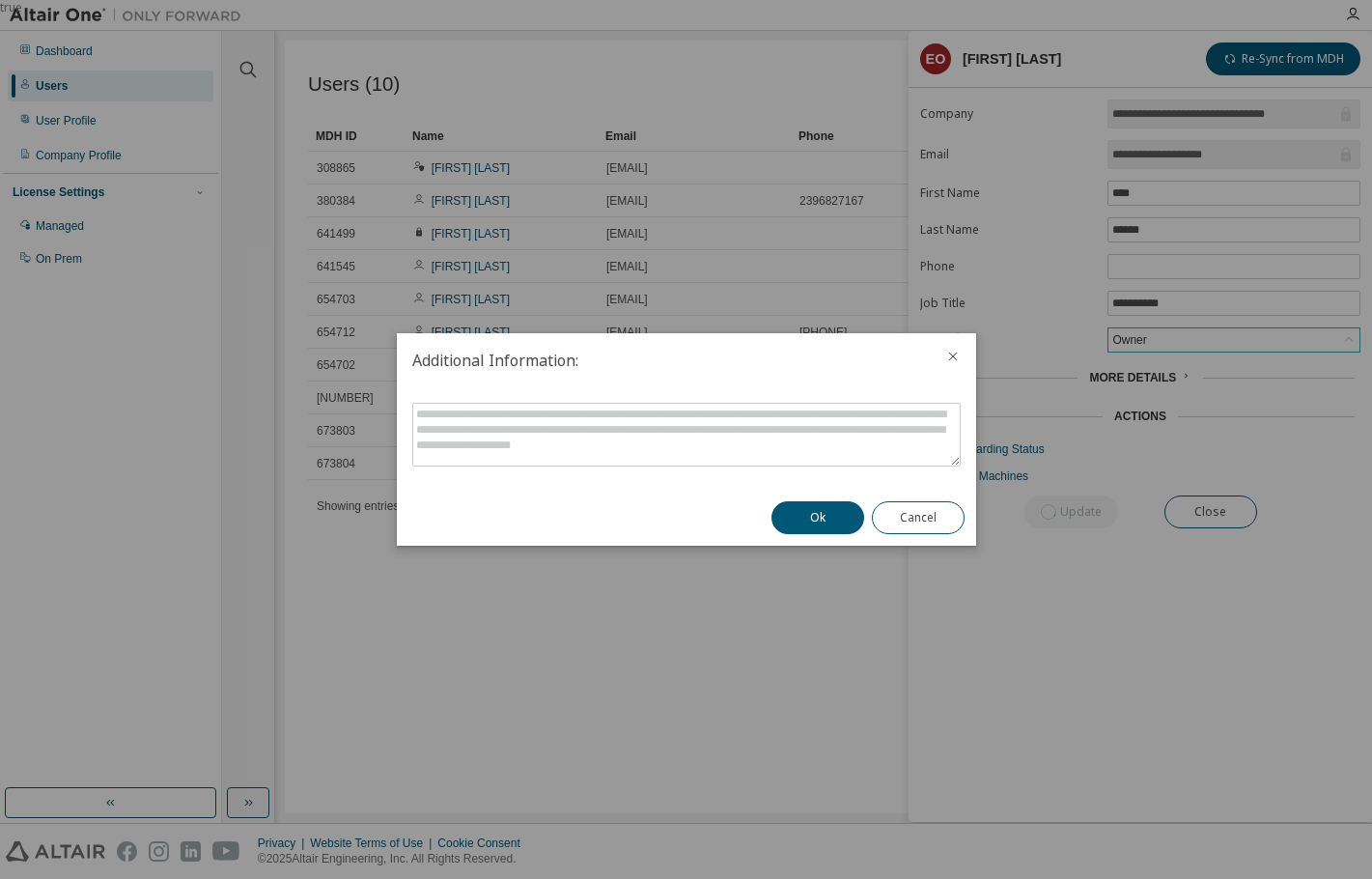 click on "Ok Cancel" at bounding box center [868, 518] 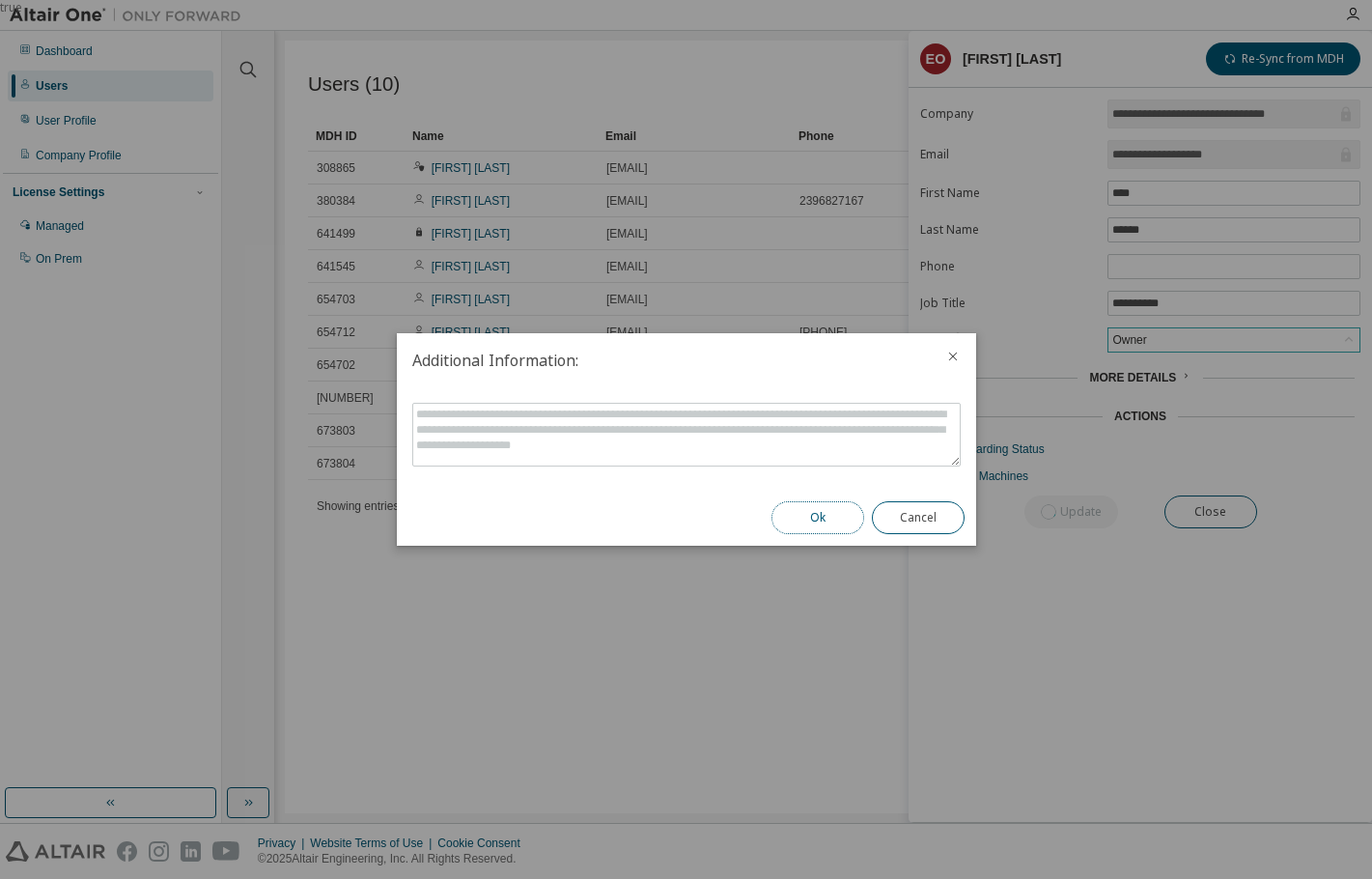 click on "Ok" at bounding box center (818, 518) 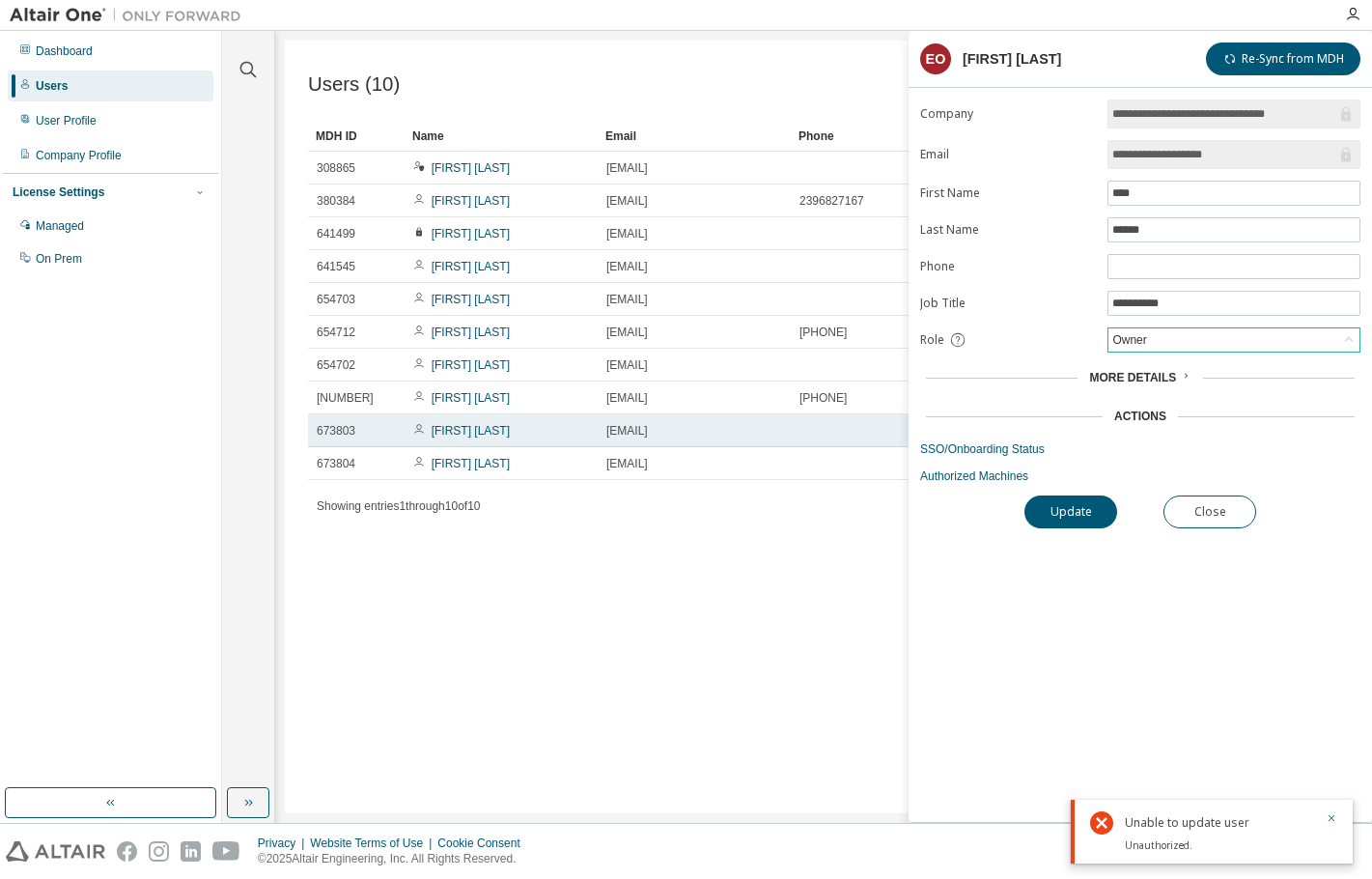 click on "[FIRST] [LAST]" at bounding box center [501, 431] 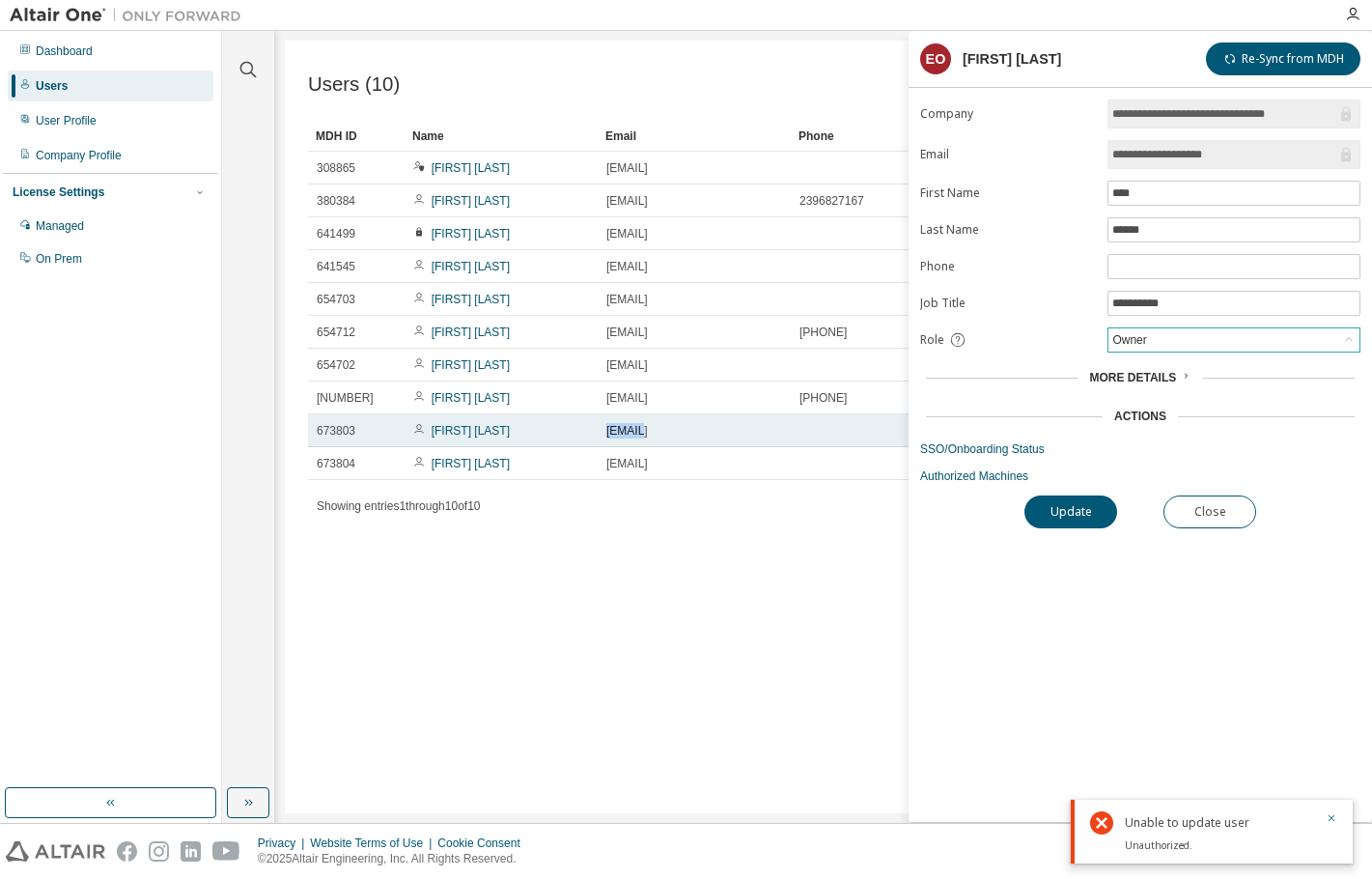 click on "[EMAIL]" at bounding box center (627, 431) 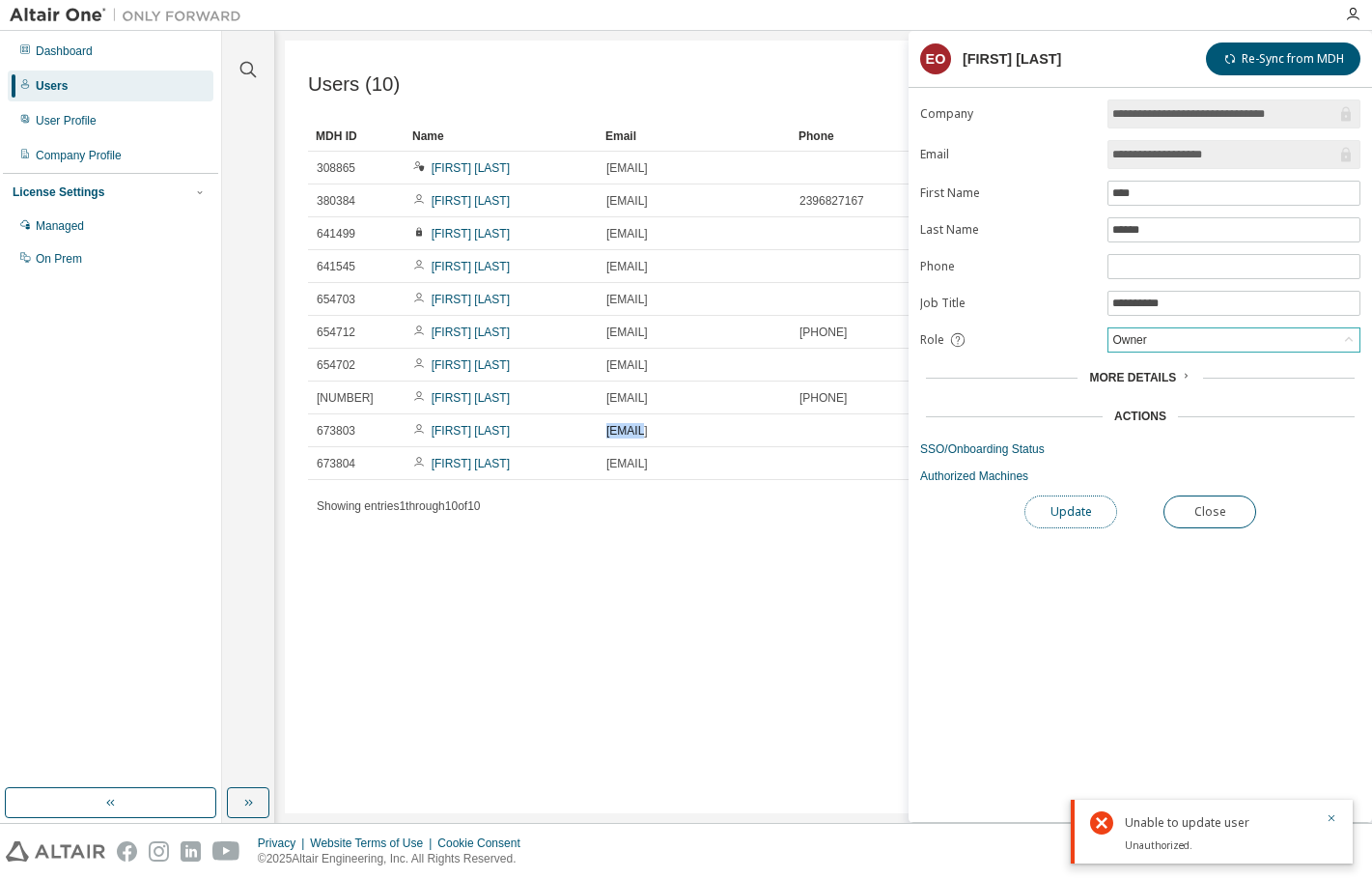 click on "Update" at bounding box center [1071, 512] 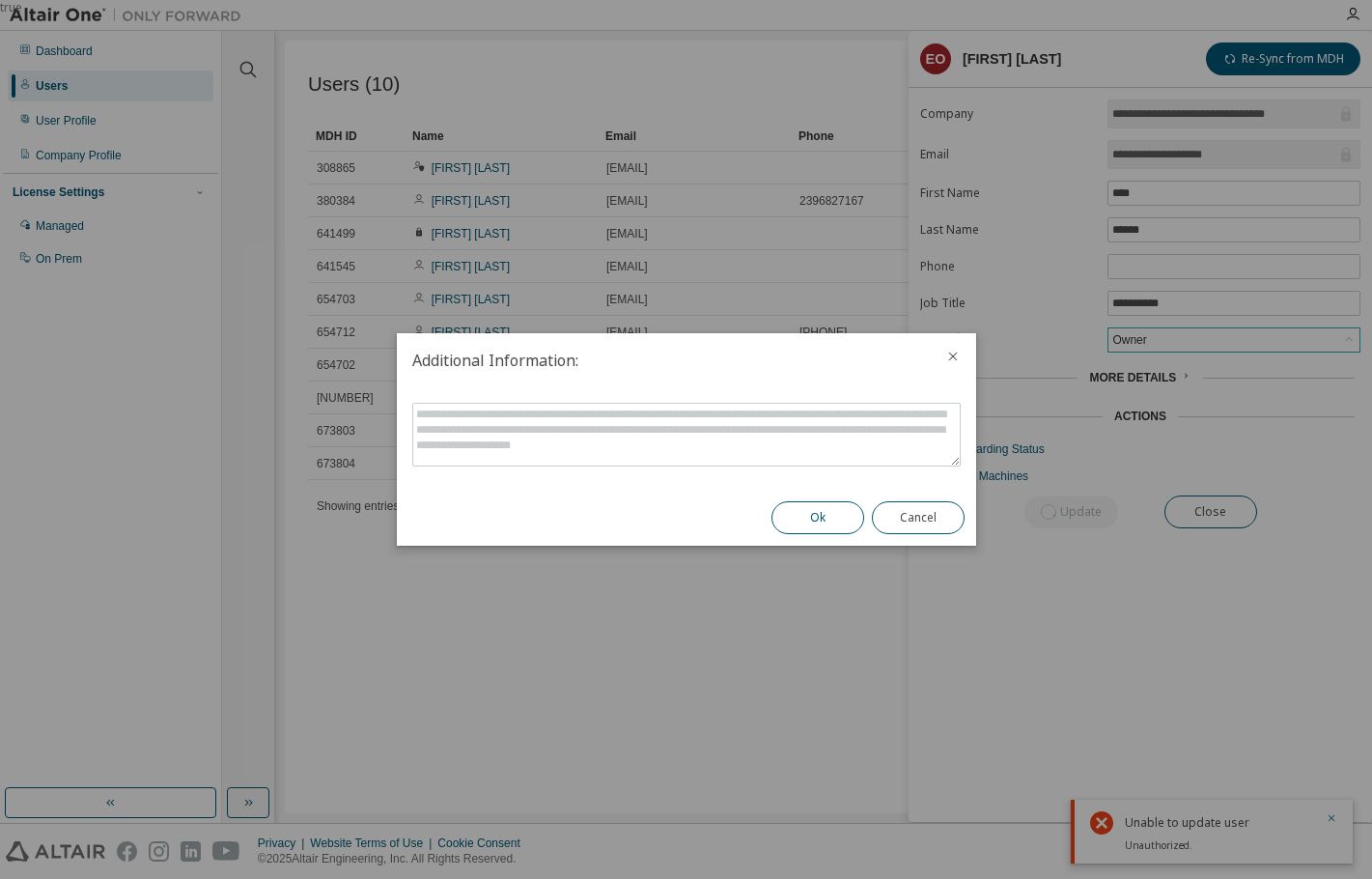 click on "Ok" at bounding box center (818, 518) 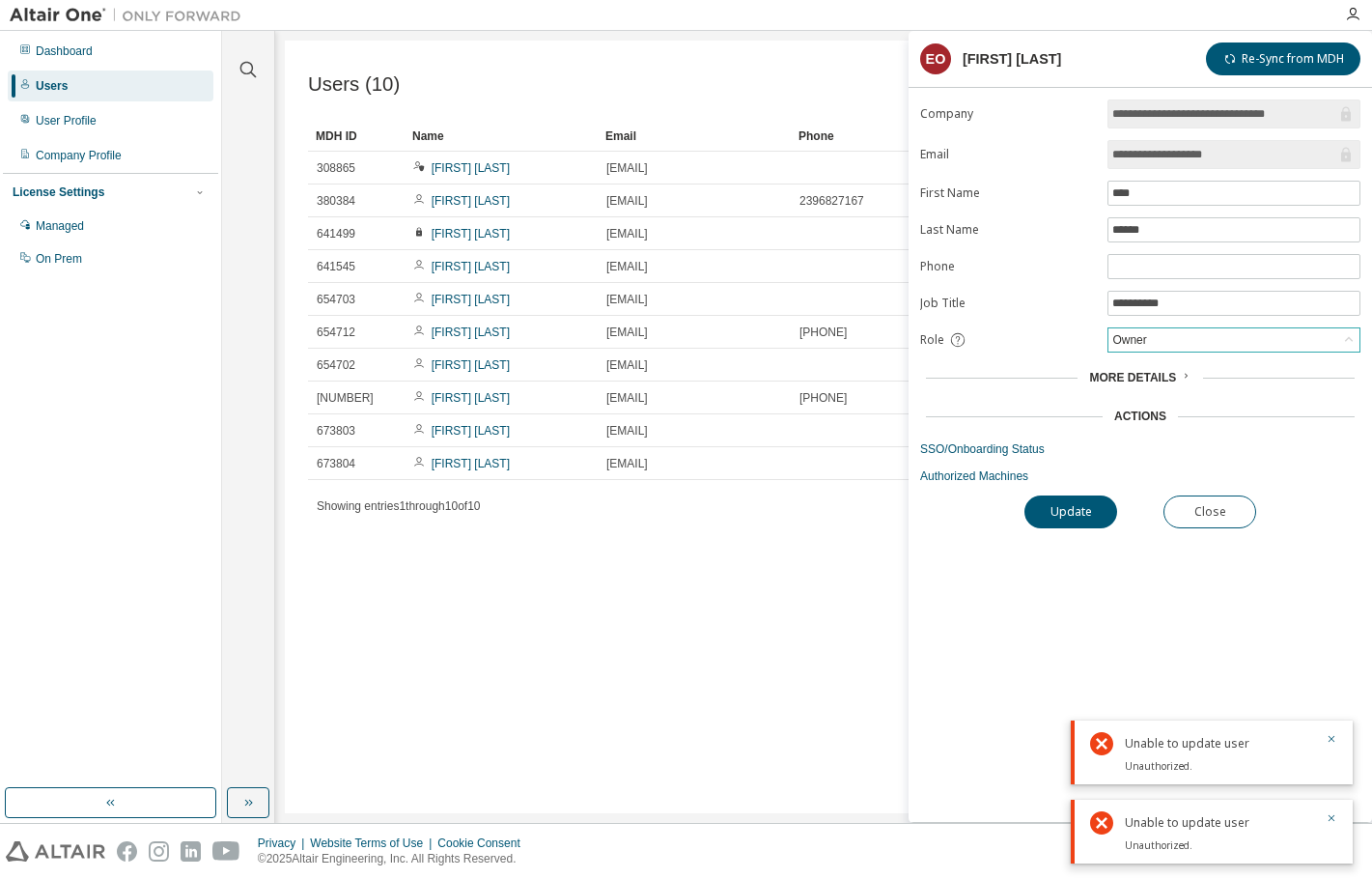 click on "Owner" at bounding box center [1234, 340] 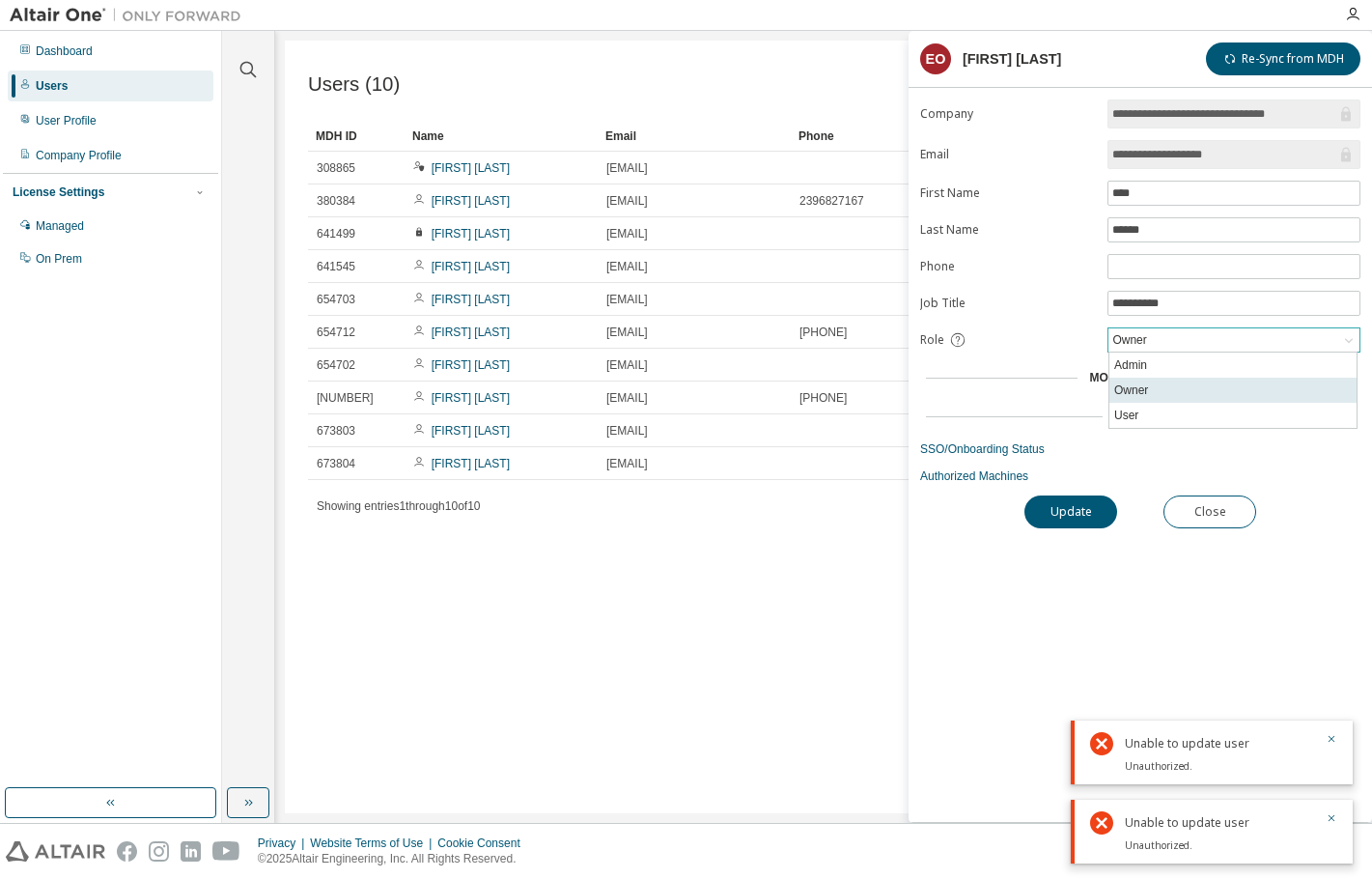 click on "Owner" at bounding box center [1233, 390] 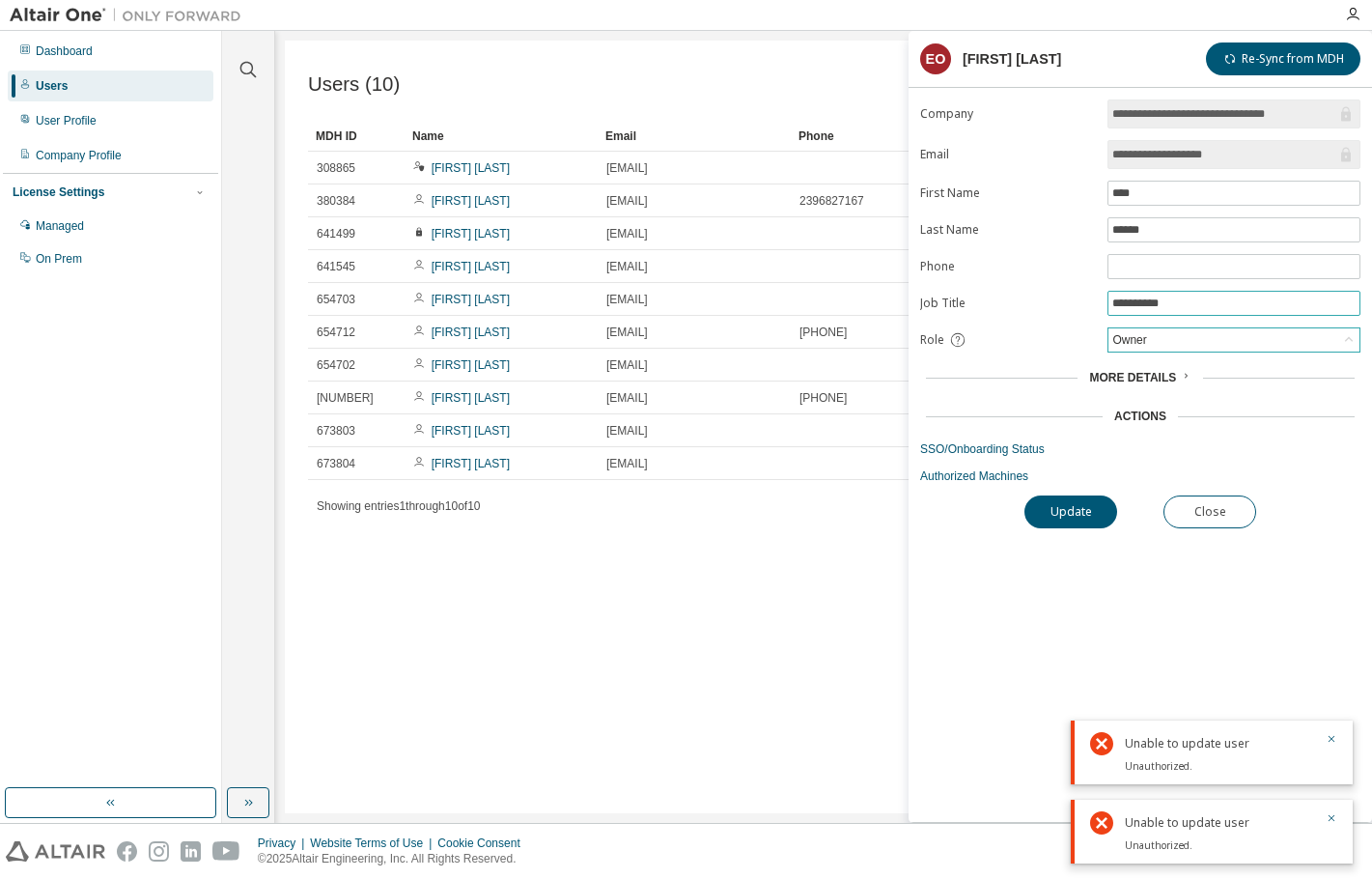 click on "**********" at bounding box center [1234, 303] 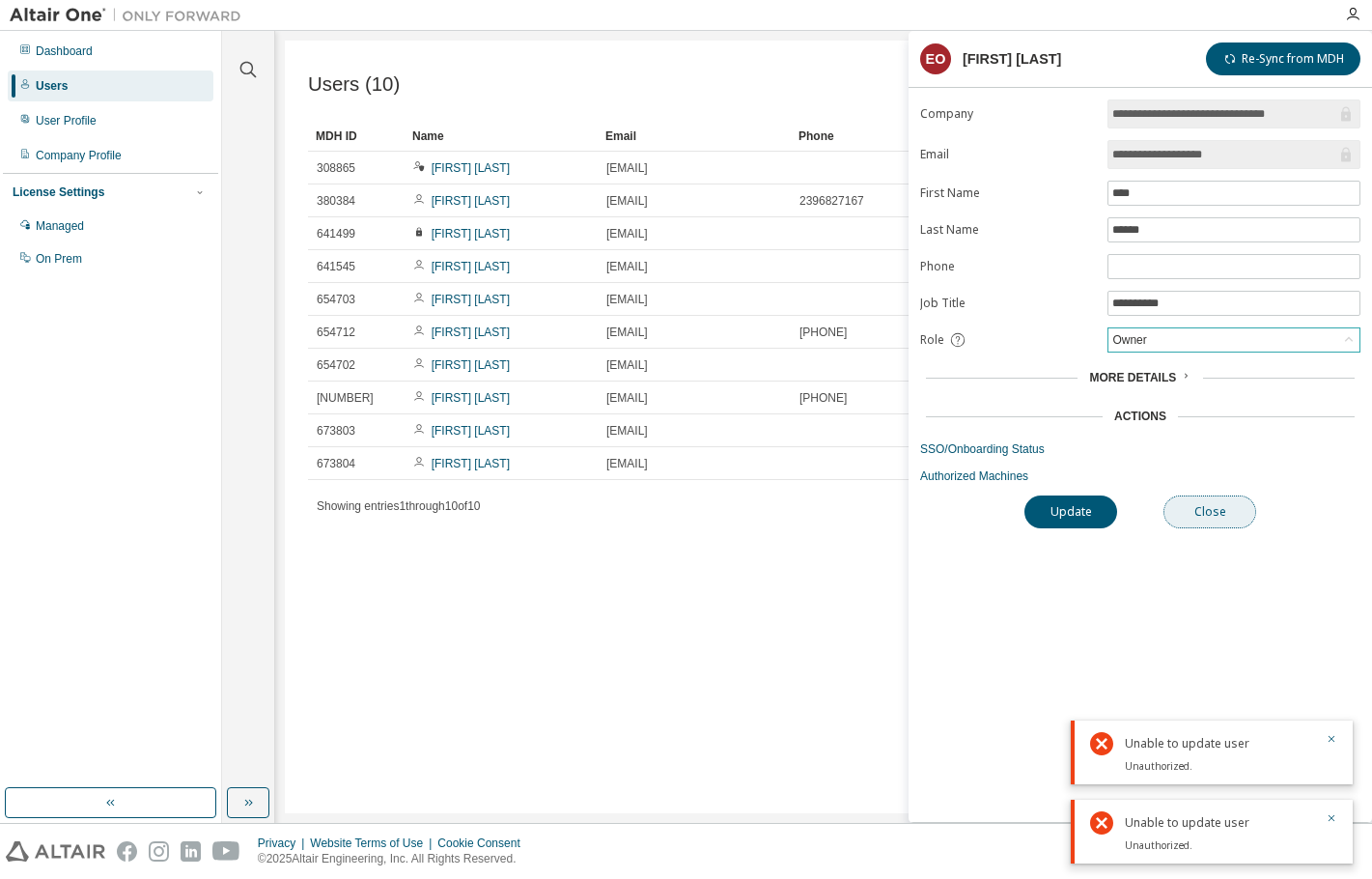 click on "Close" at bounding box center [1210, 512] 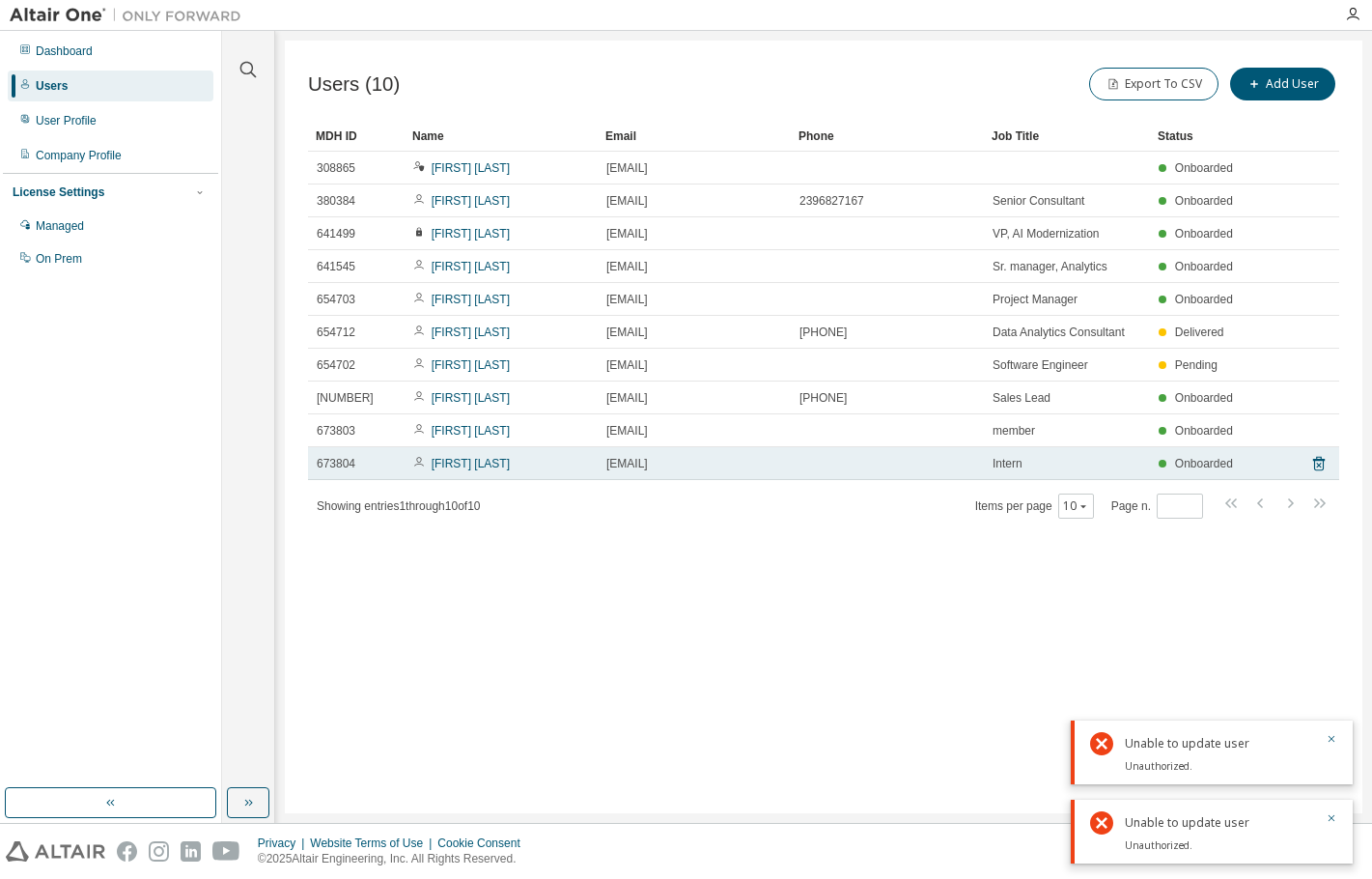 click on "[EMAIL]" at bounding box center [627, 464] 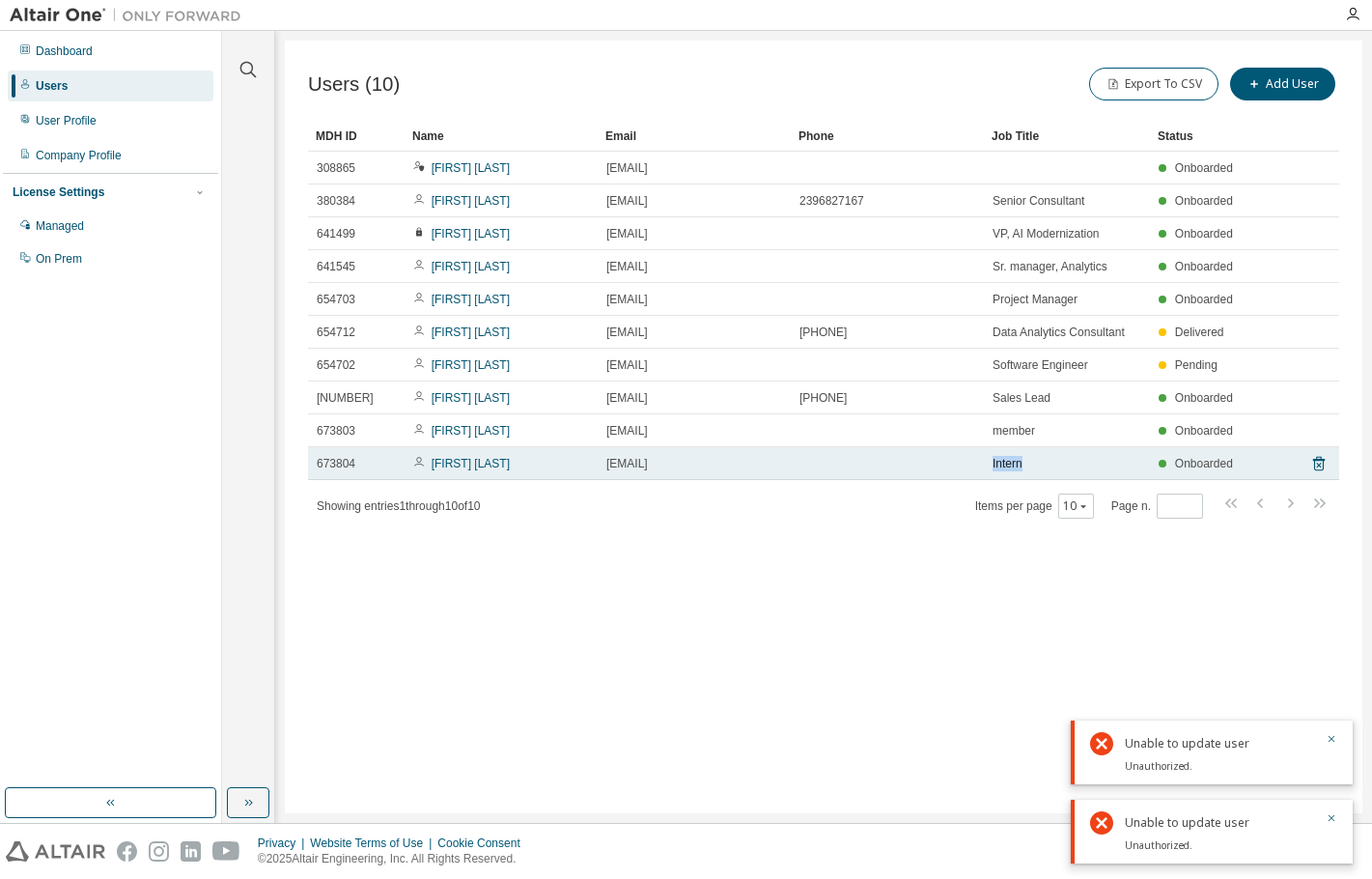 click at bounding box center (887, 464) 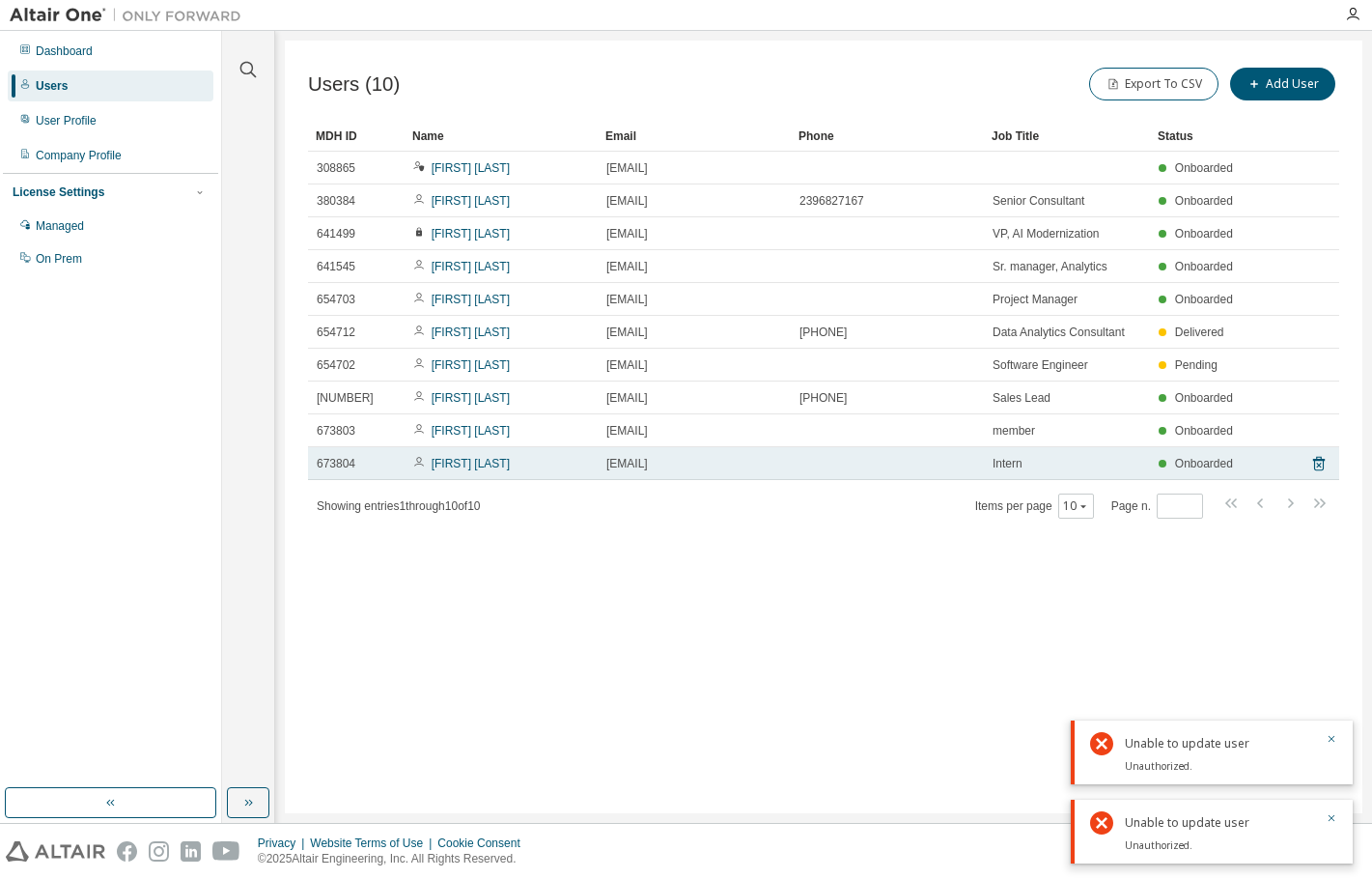 click at bounding box center (887, 464) 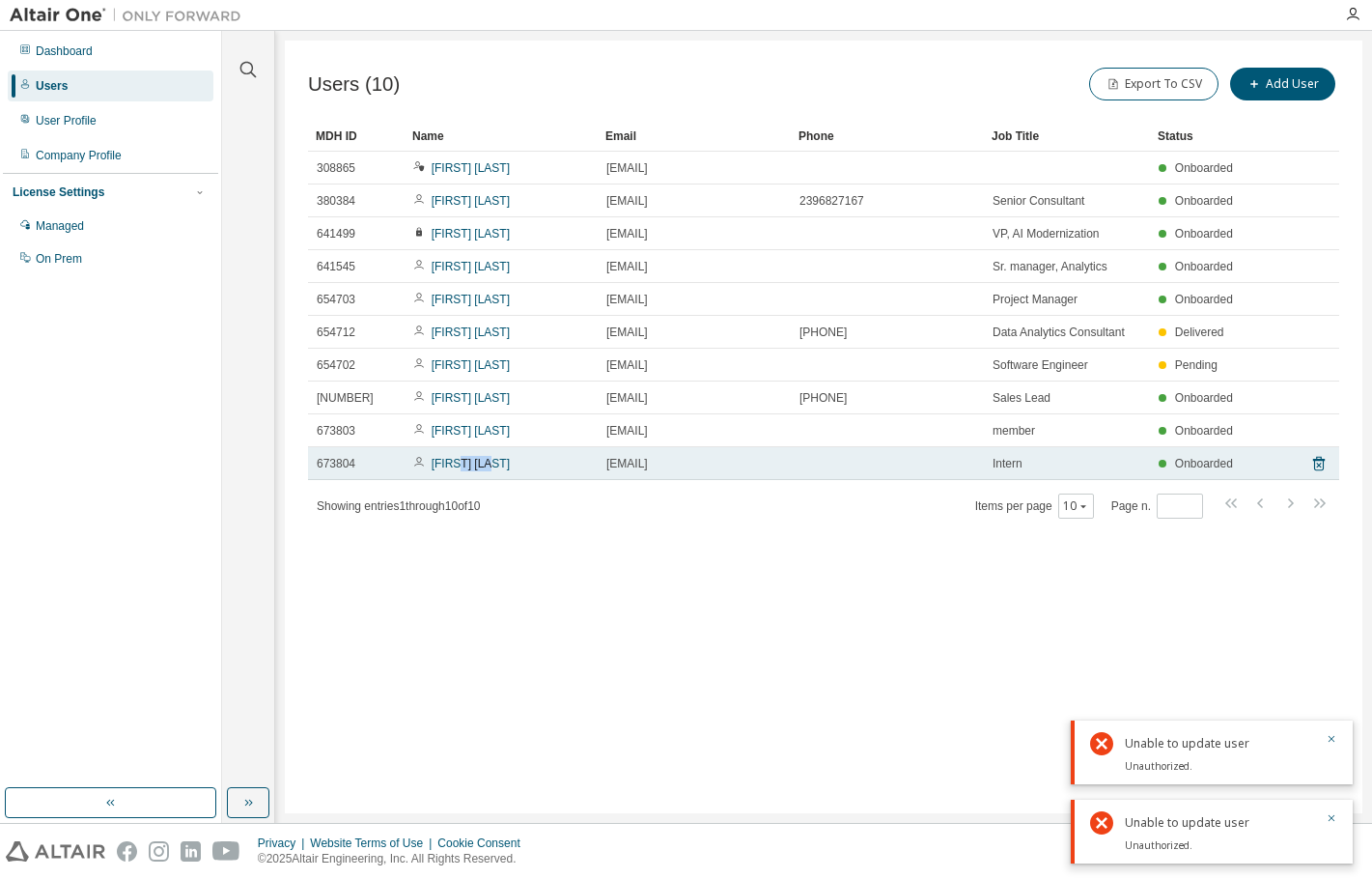 click on "[FIRST] [LAST]" at bounding box center [501, 464] 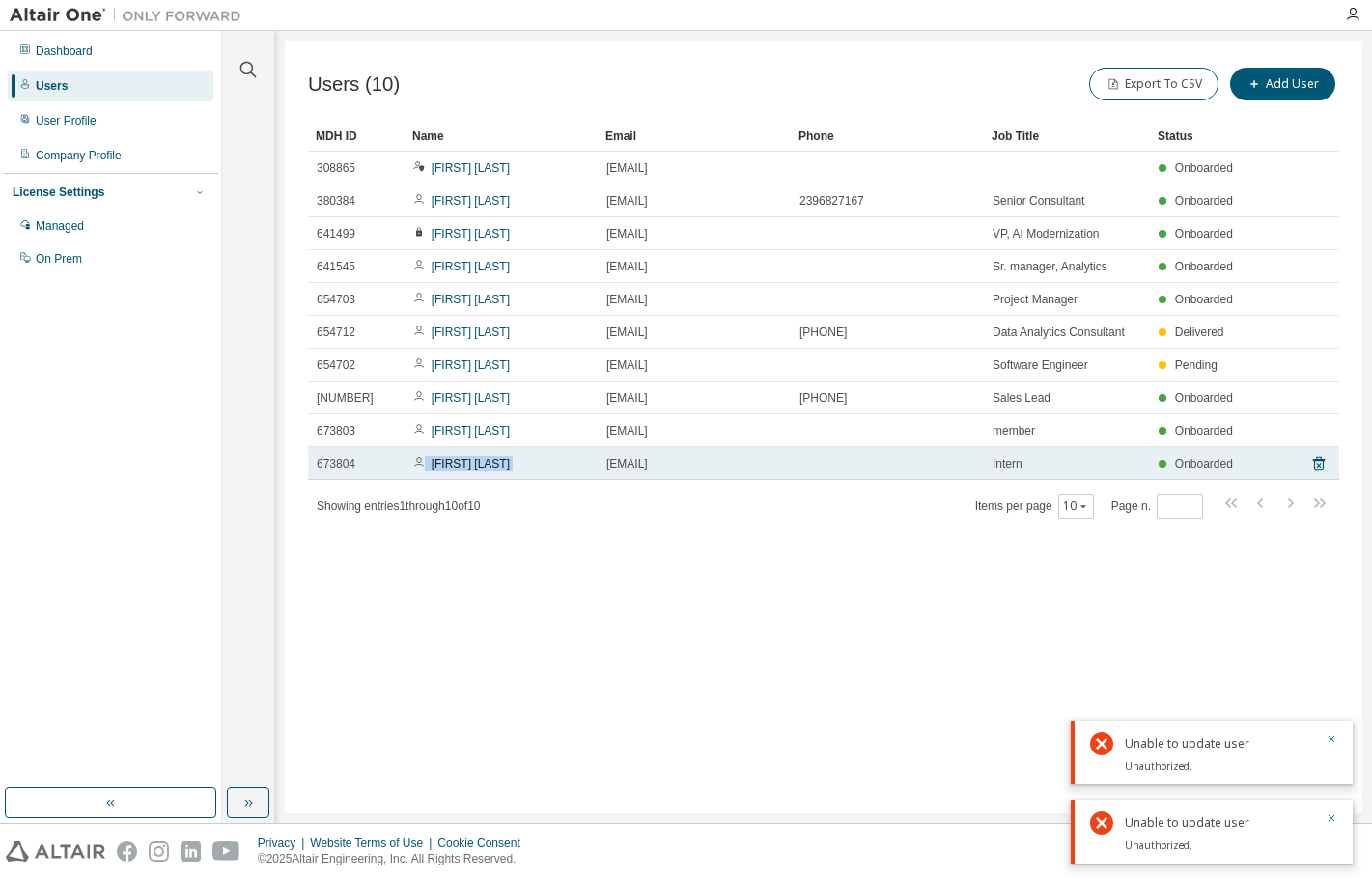 click on "[FIRST] [LAST]" at bounding box center (501, 464) 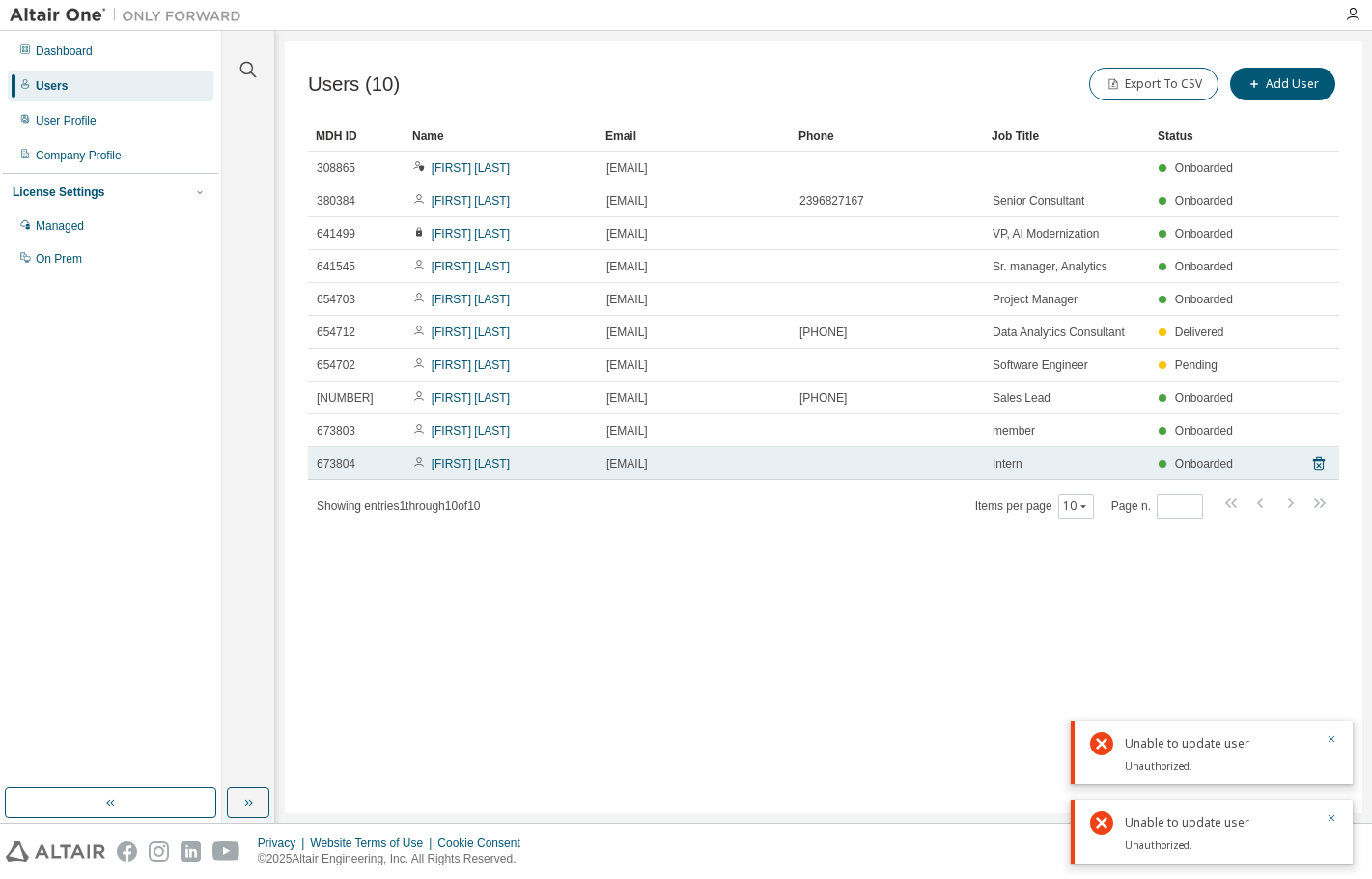 click at bounding box center (887, 464) 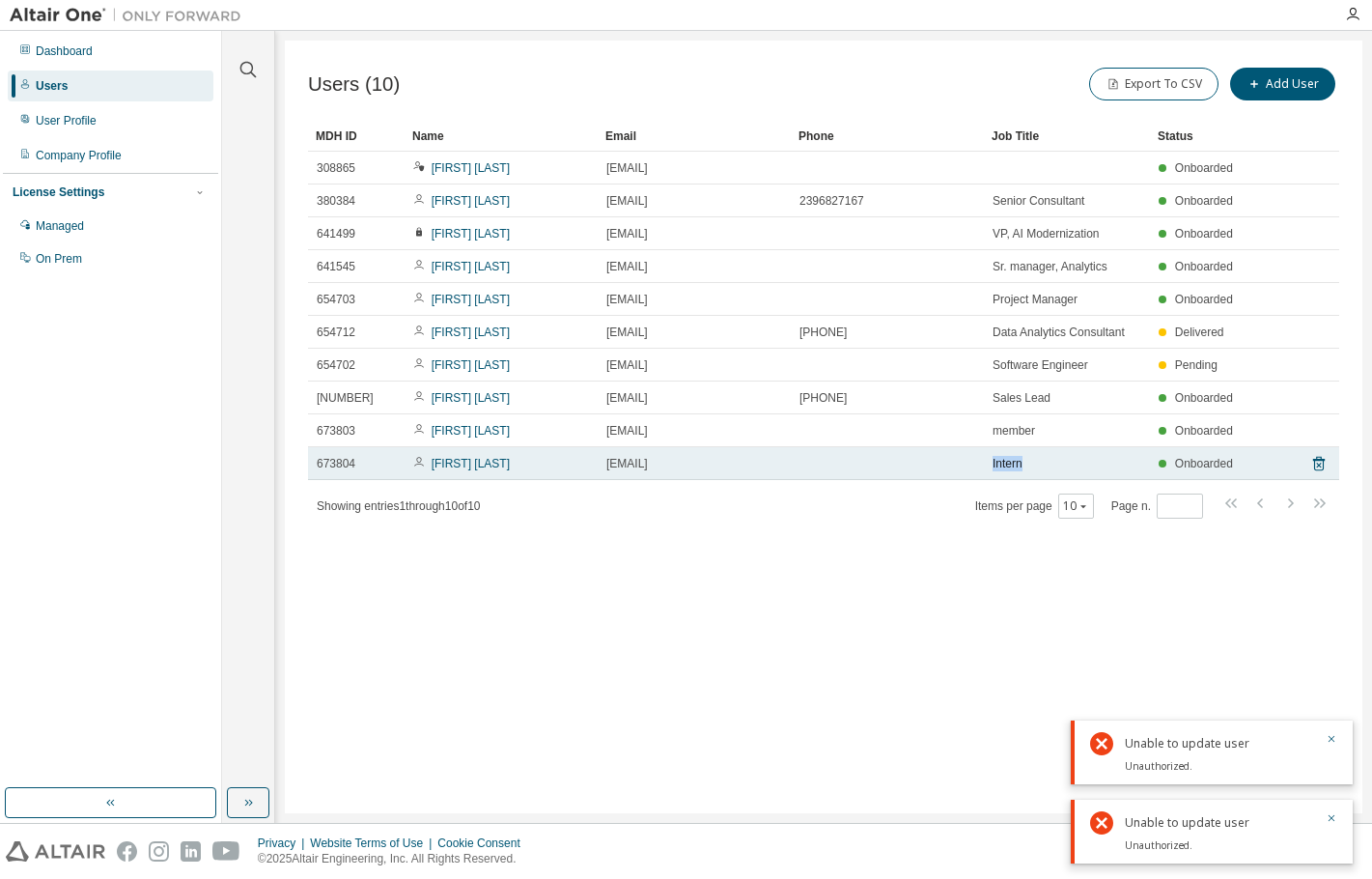 click at bounding box center (887, 464) 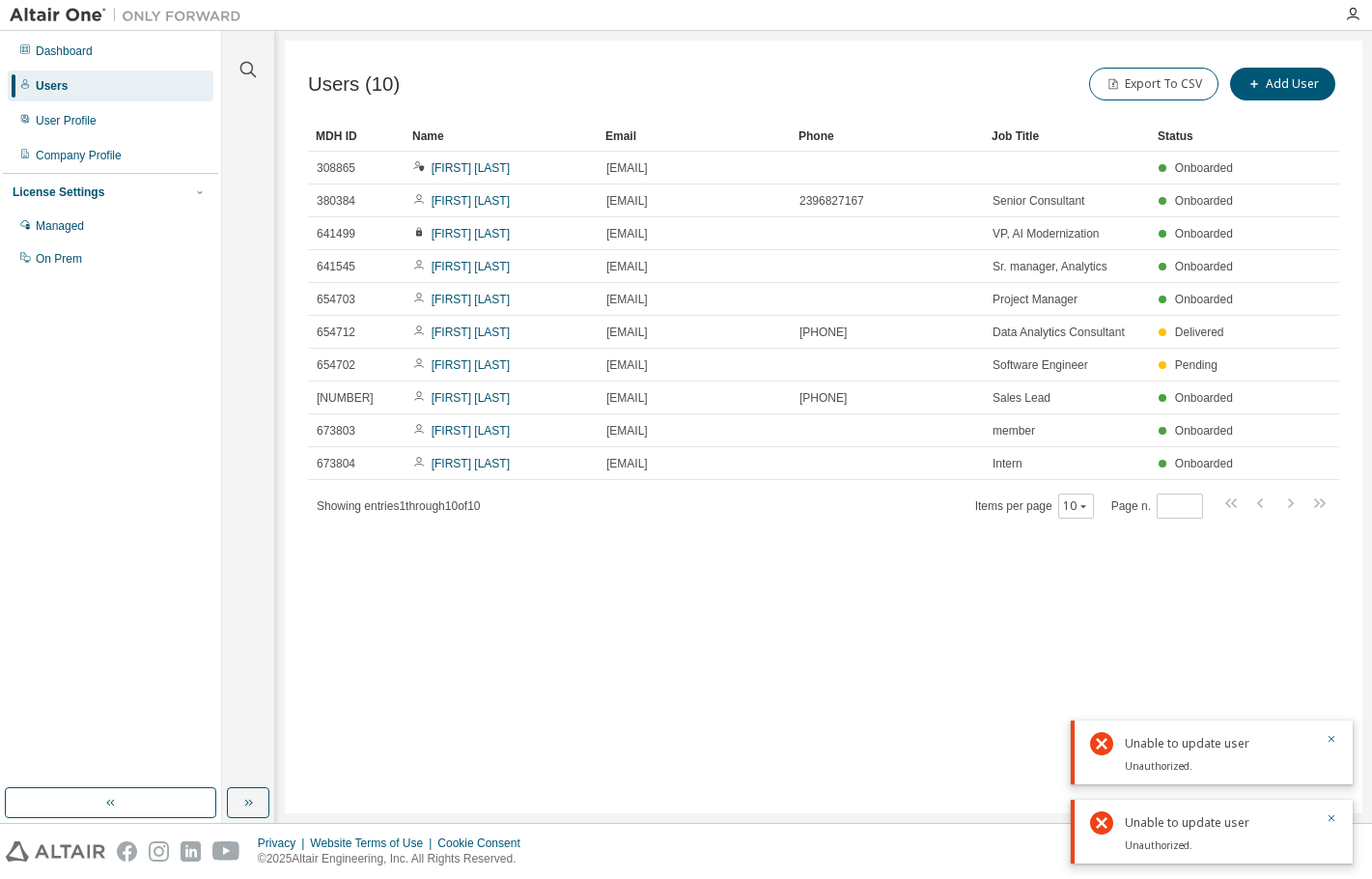 click on "Unable to update user Unauthorized." at bounding box center [1212, 752] 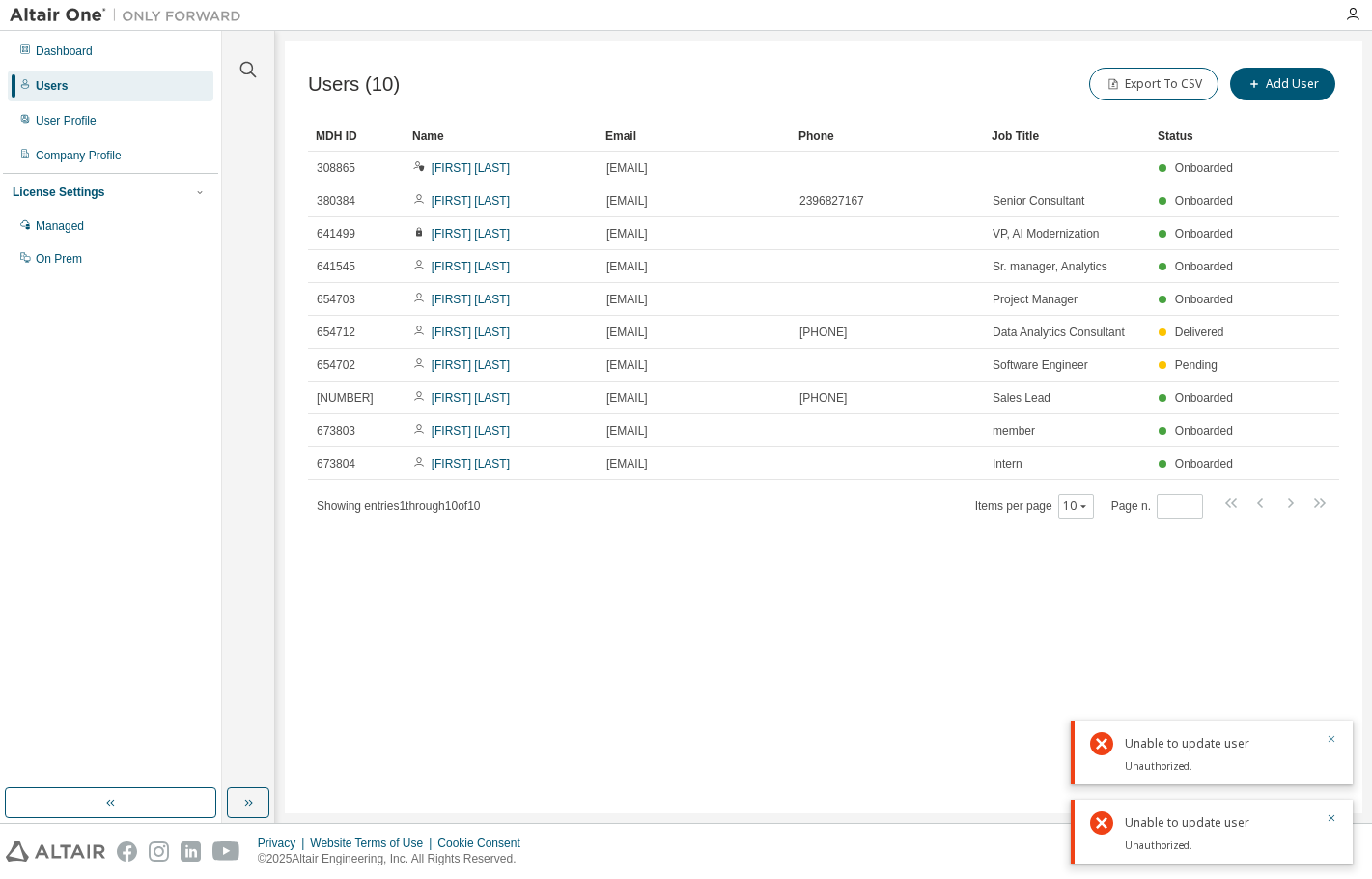 click 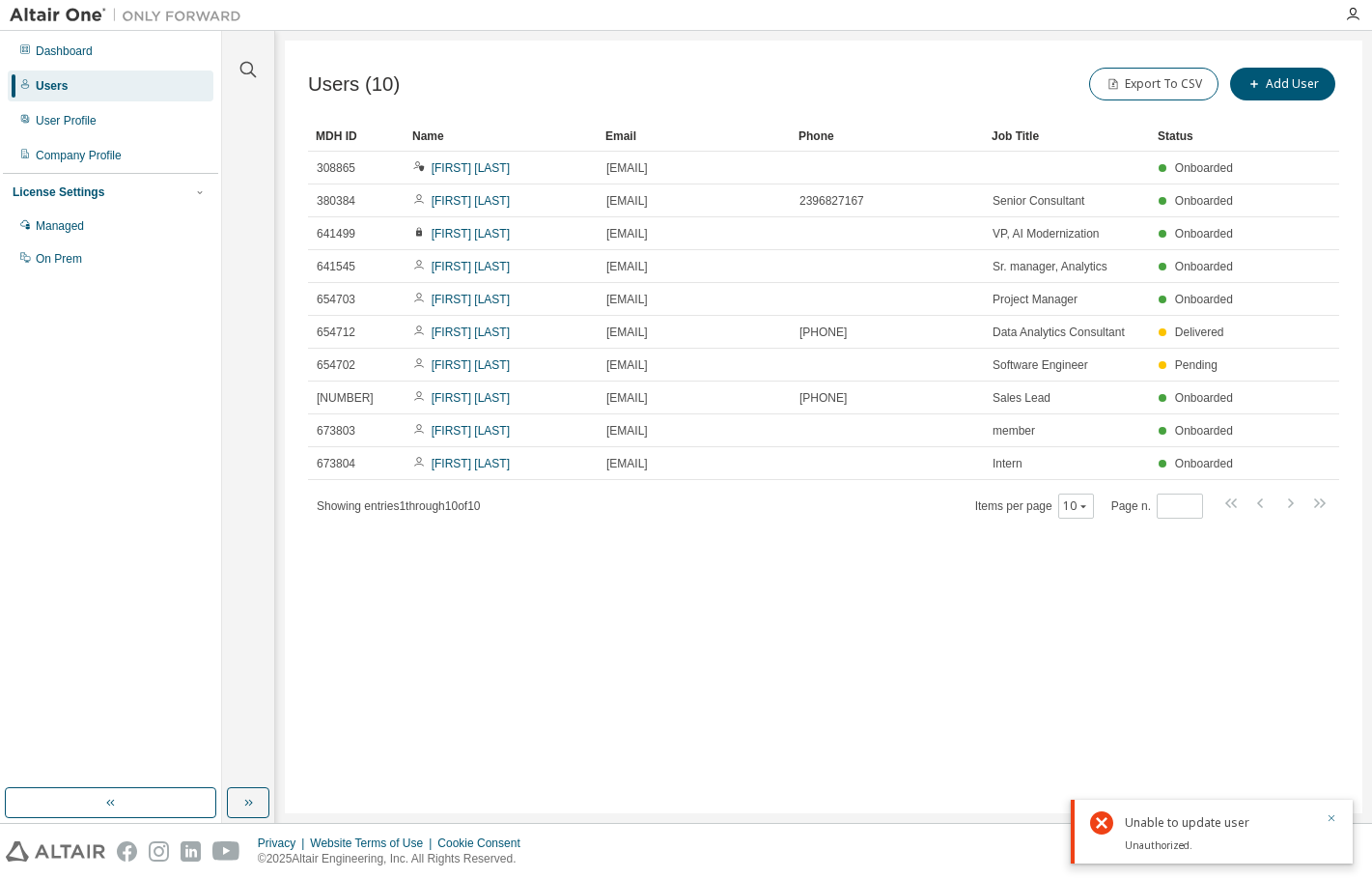 click 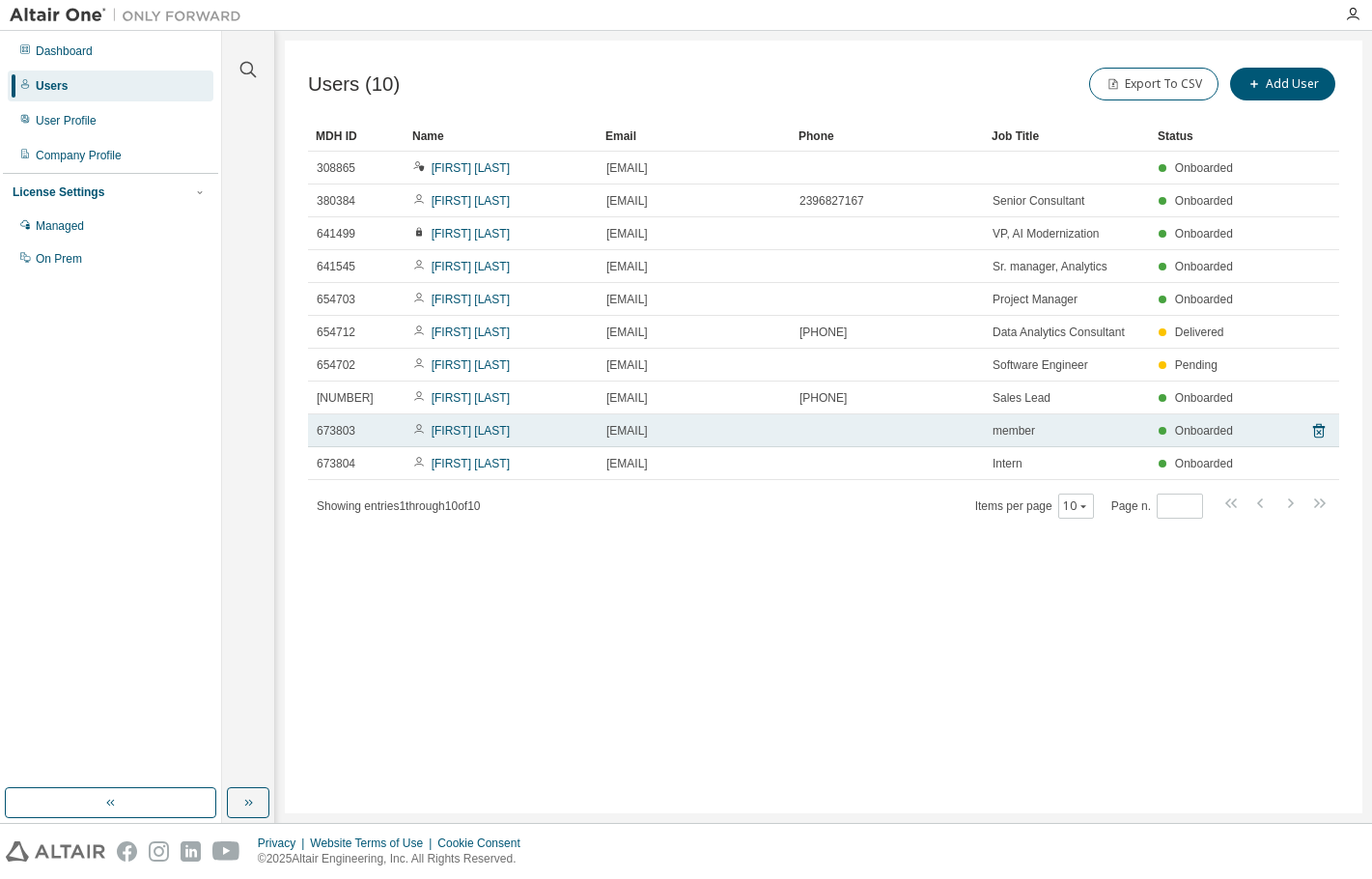 click on "[FIRST] [LAST]" at bounding box center [501, 431] 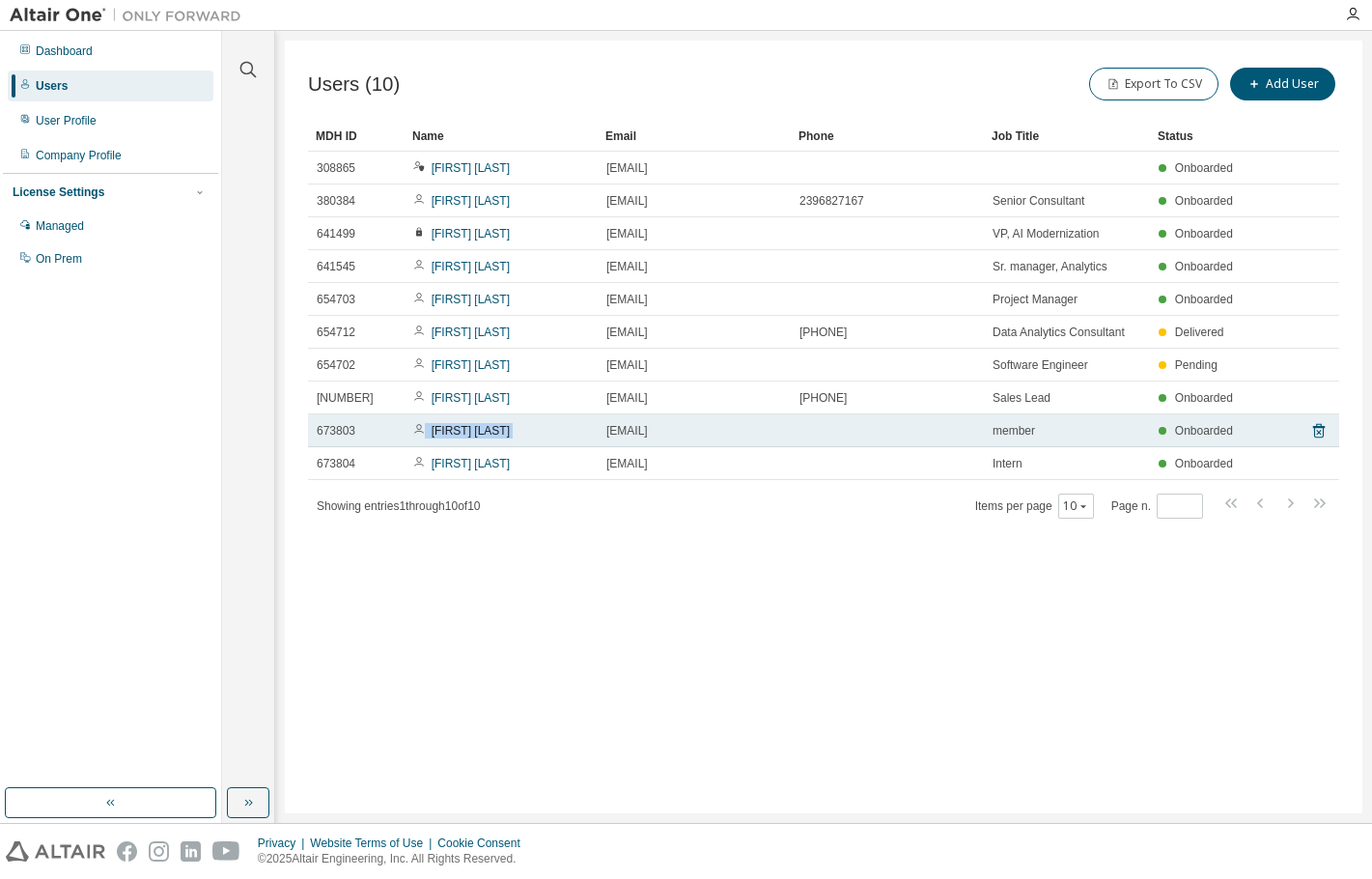 click on "[FIRST] [LAST]" at bounding box center (501, 431) 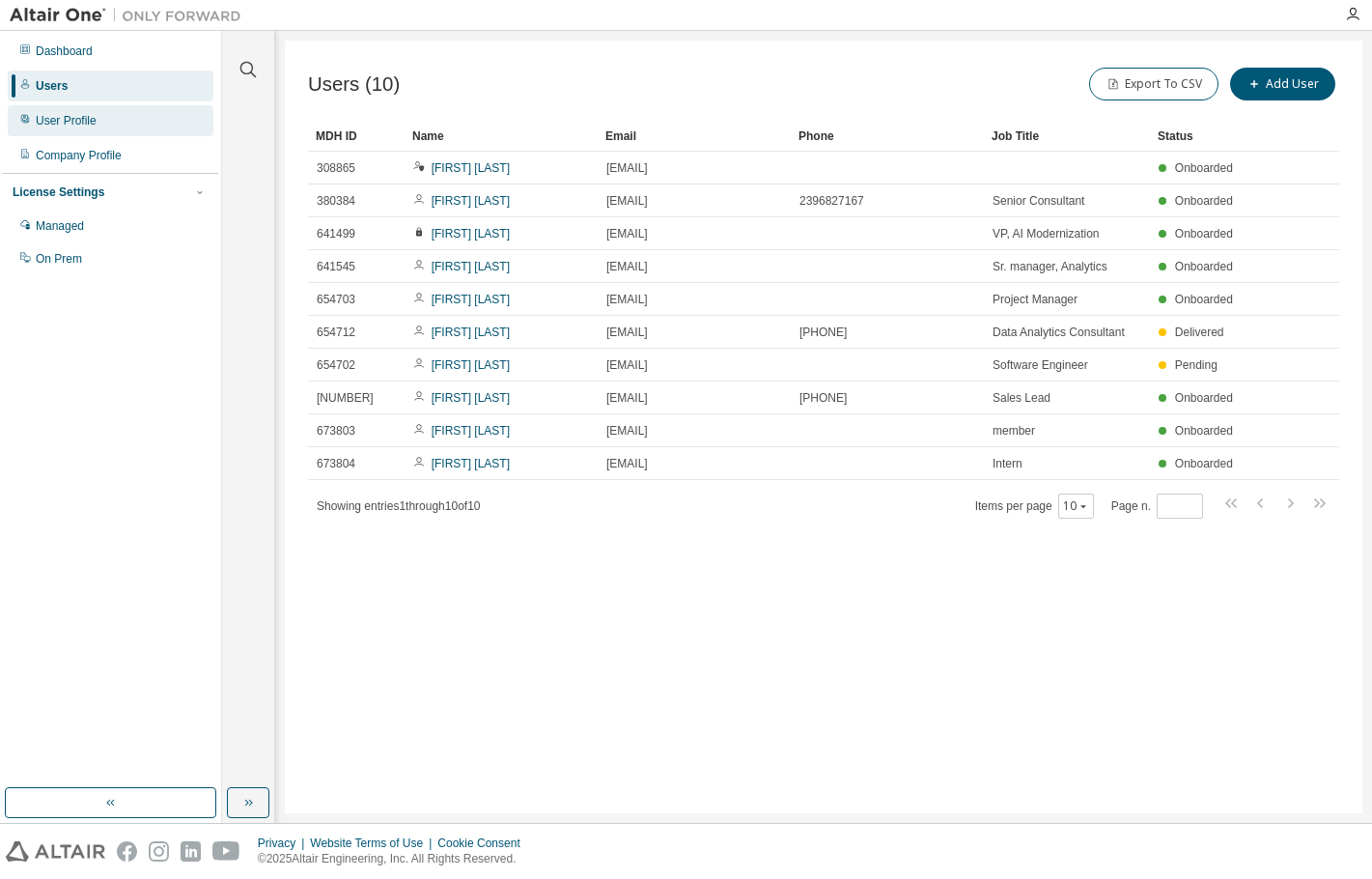 click on "User Profile" at bounding box center [66, 121] 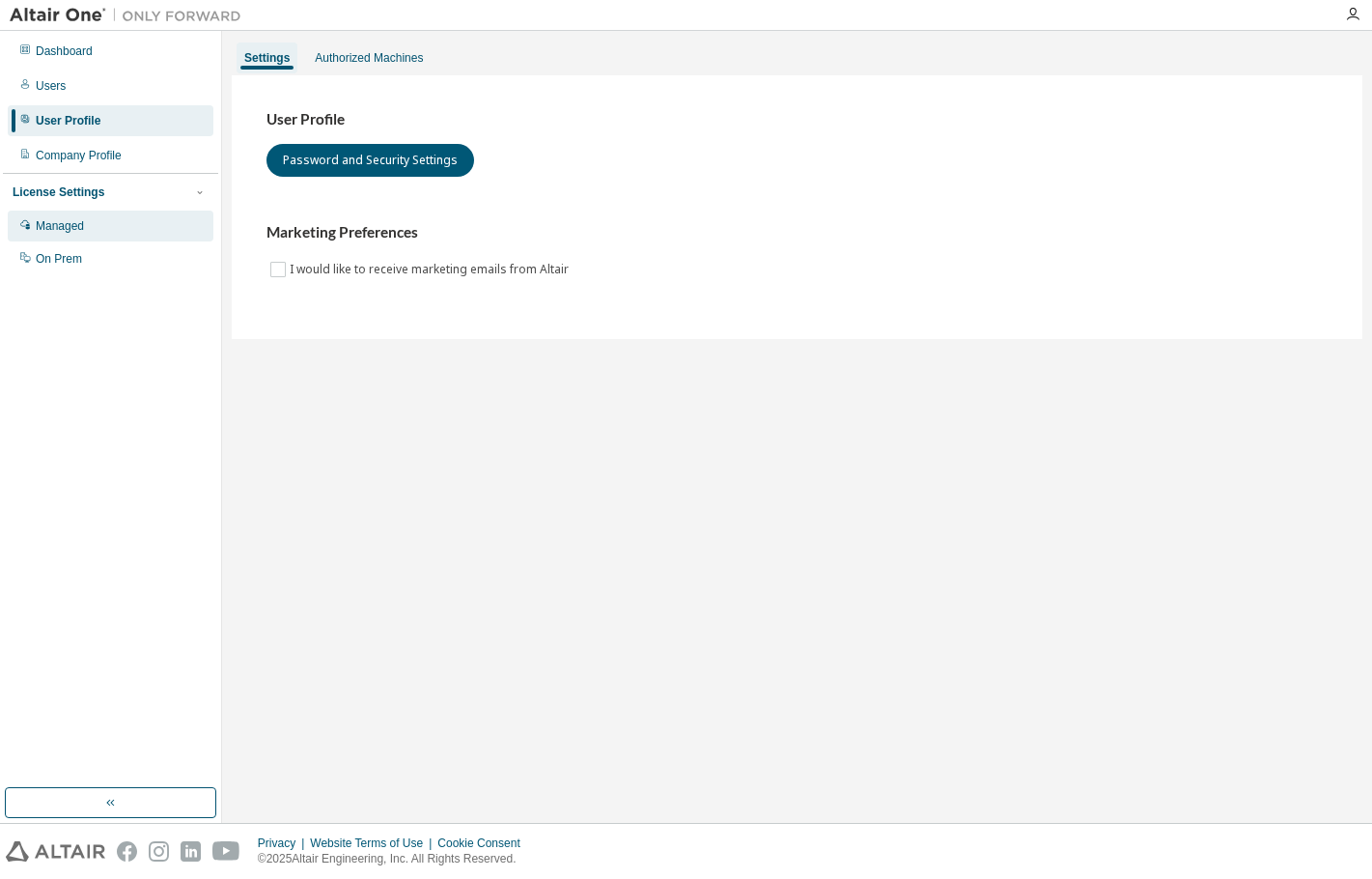 click on "Managed" at bounding box center [110, 226] 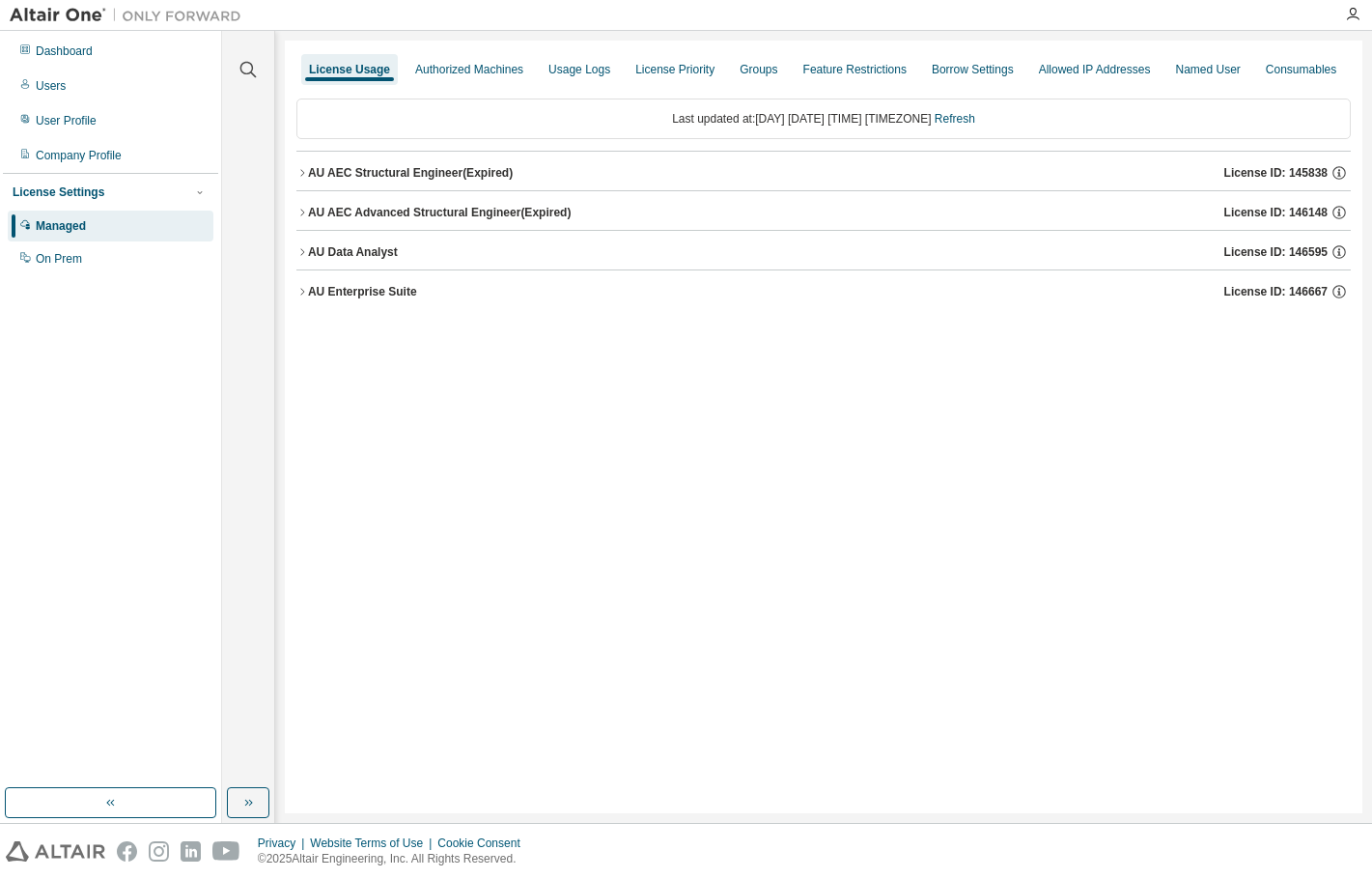 click 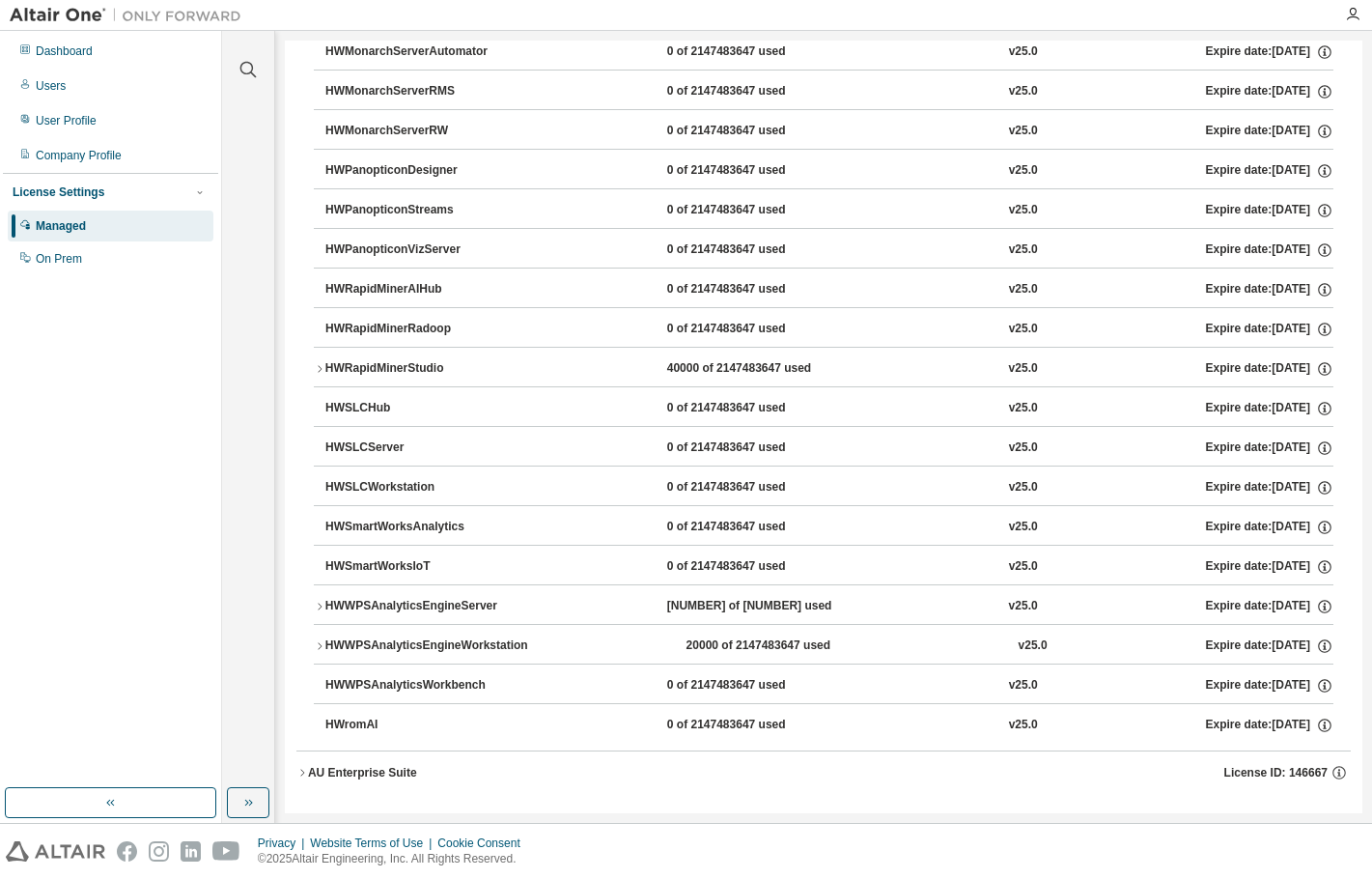scroll, scrollTop: 1273, scrollLeft: 0, axis: vertical 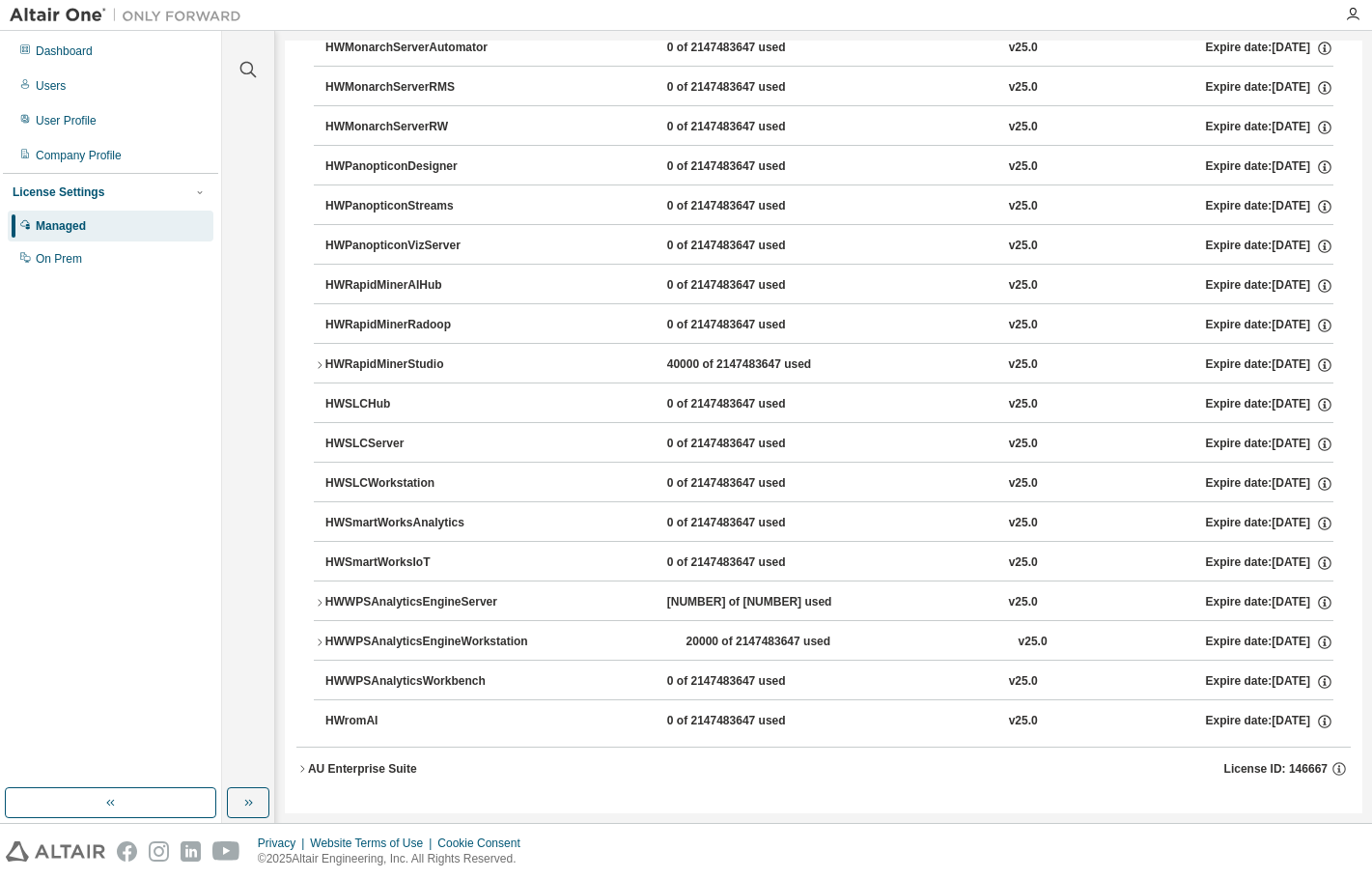 drag, startPoint x: 350, startPoint y: 767, endPoint x: 456, endPoint y: 764, distance: 106.042444 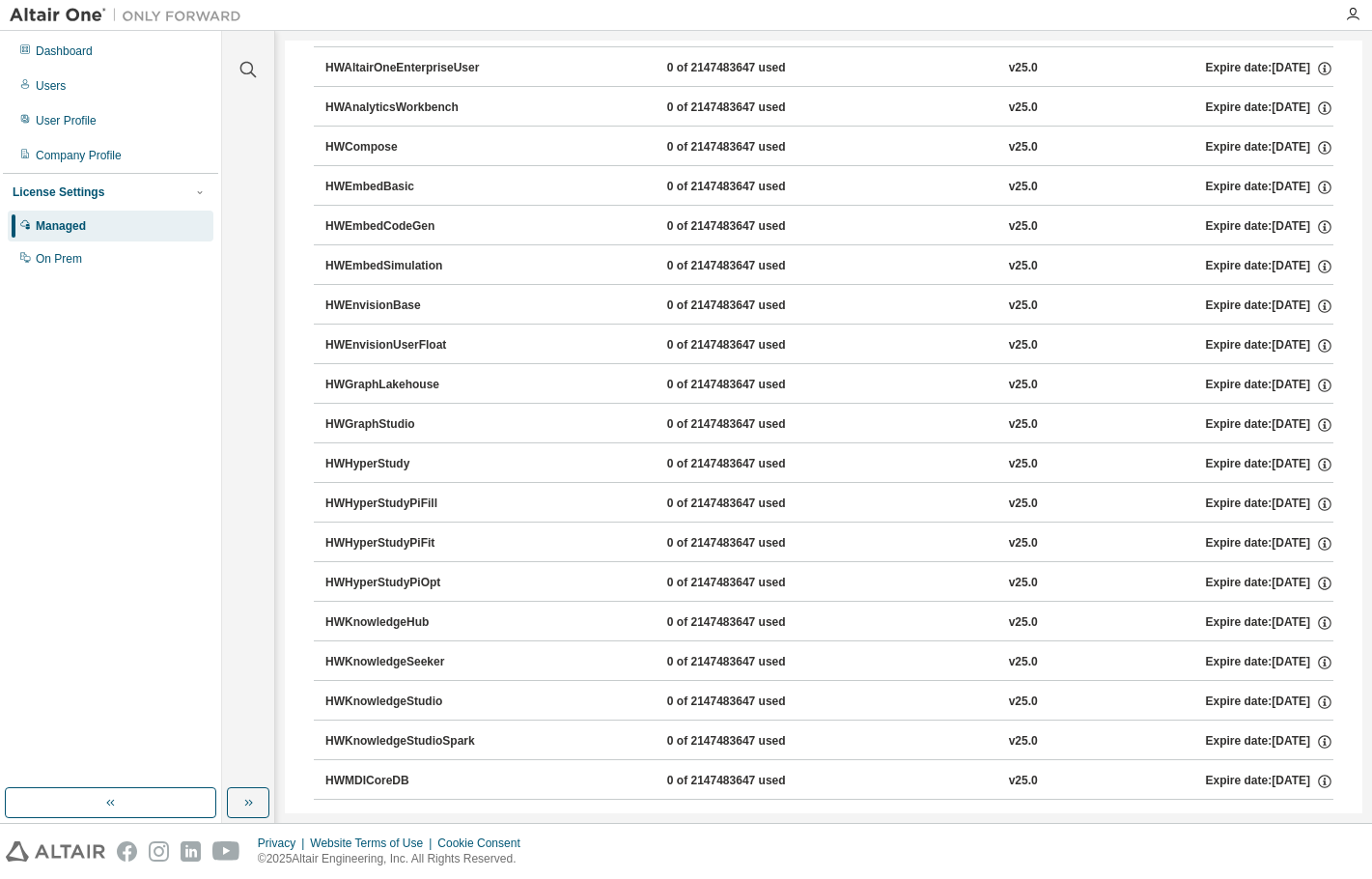 scroll, scrollTop: 0, scrollLeft: 0, axis: both 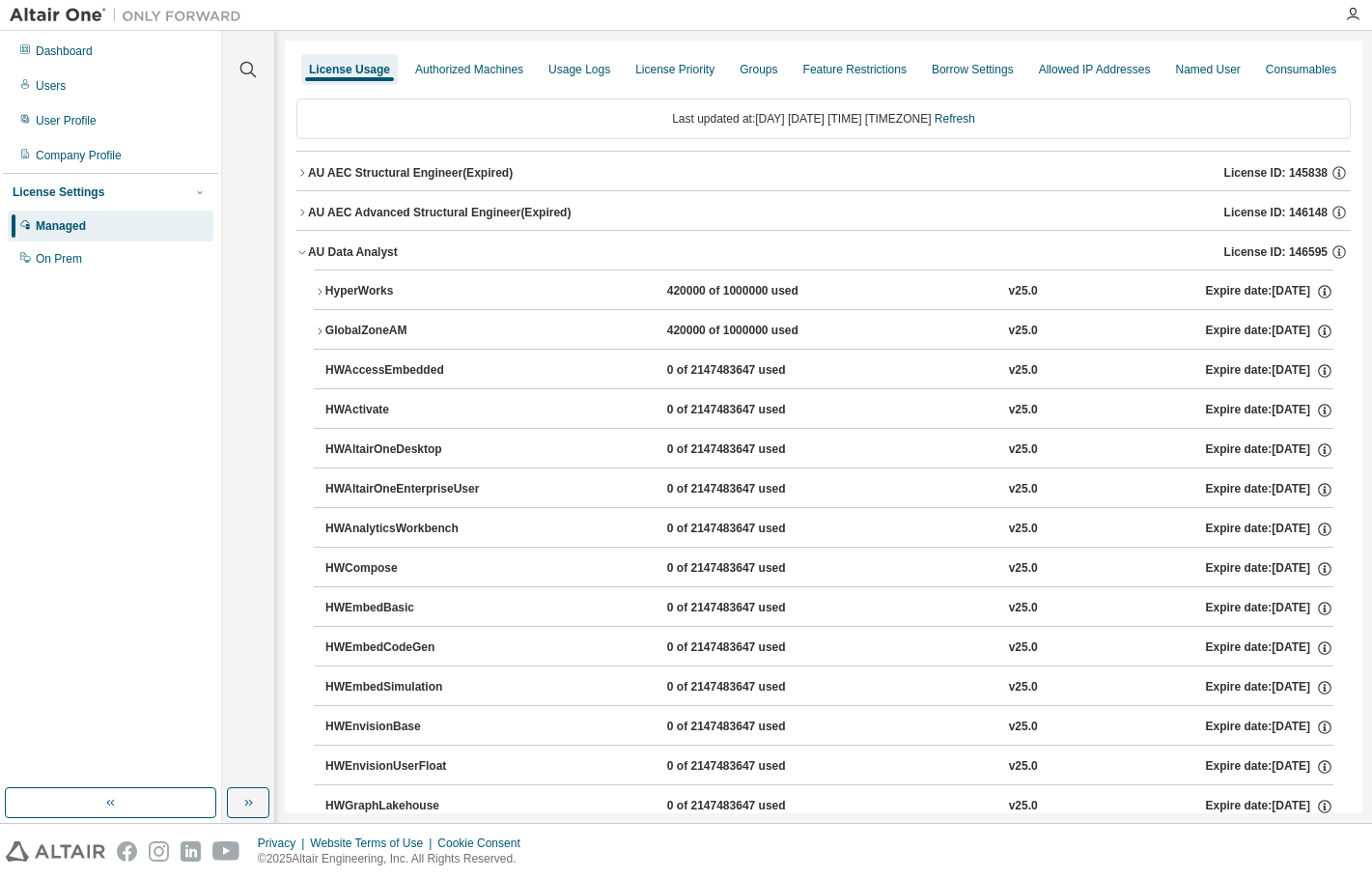 click 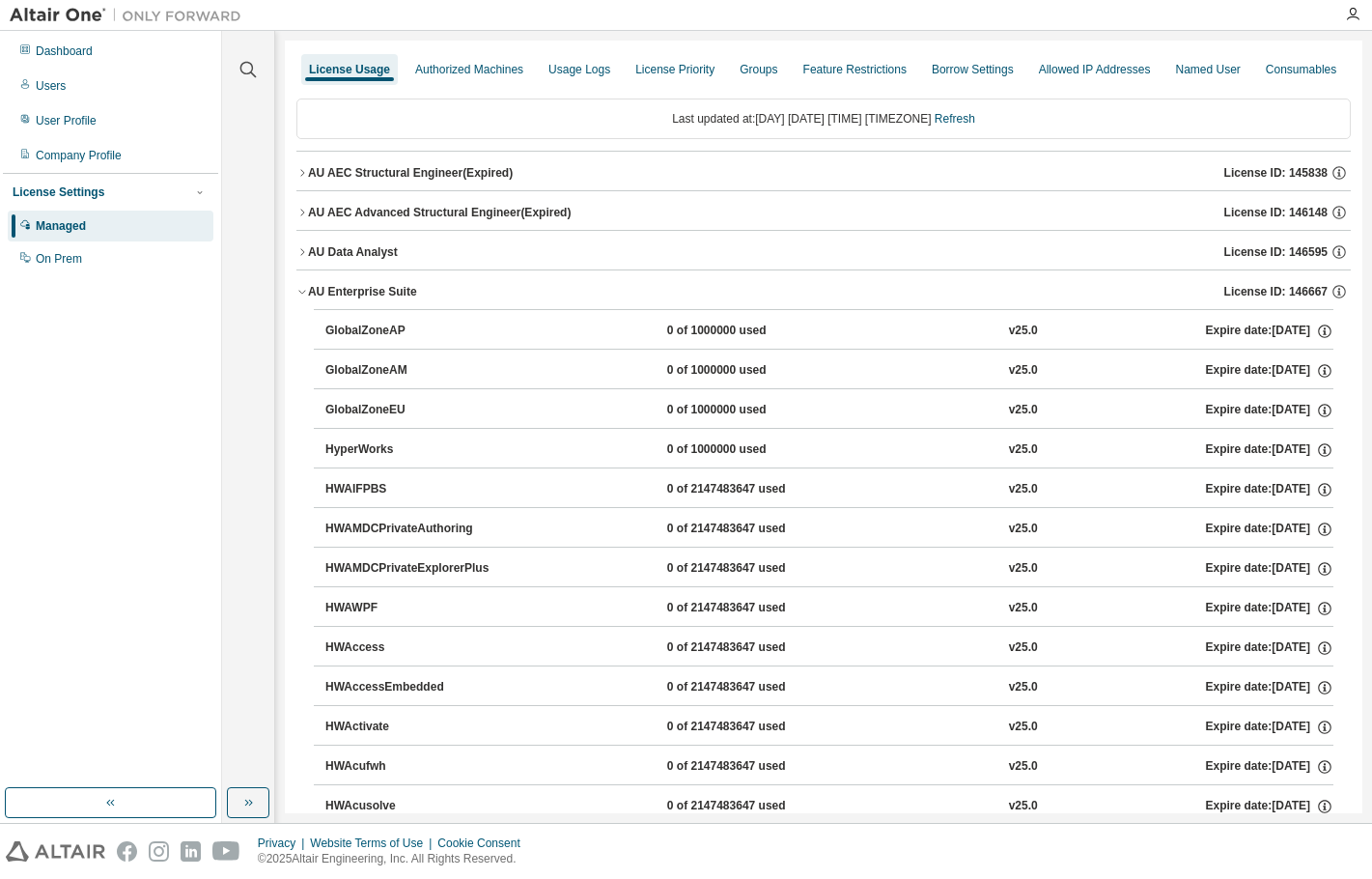 click 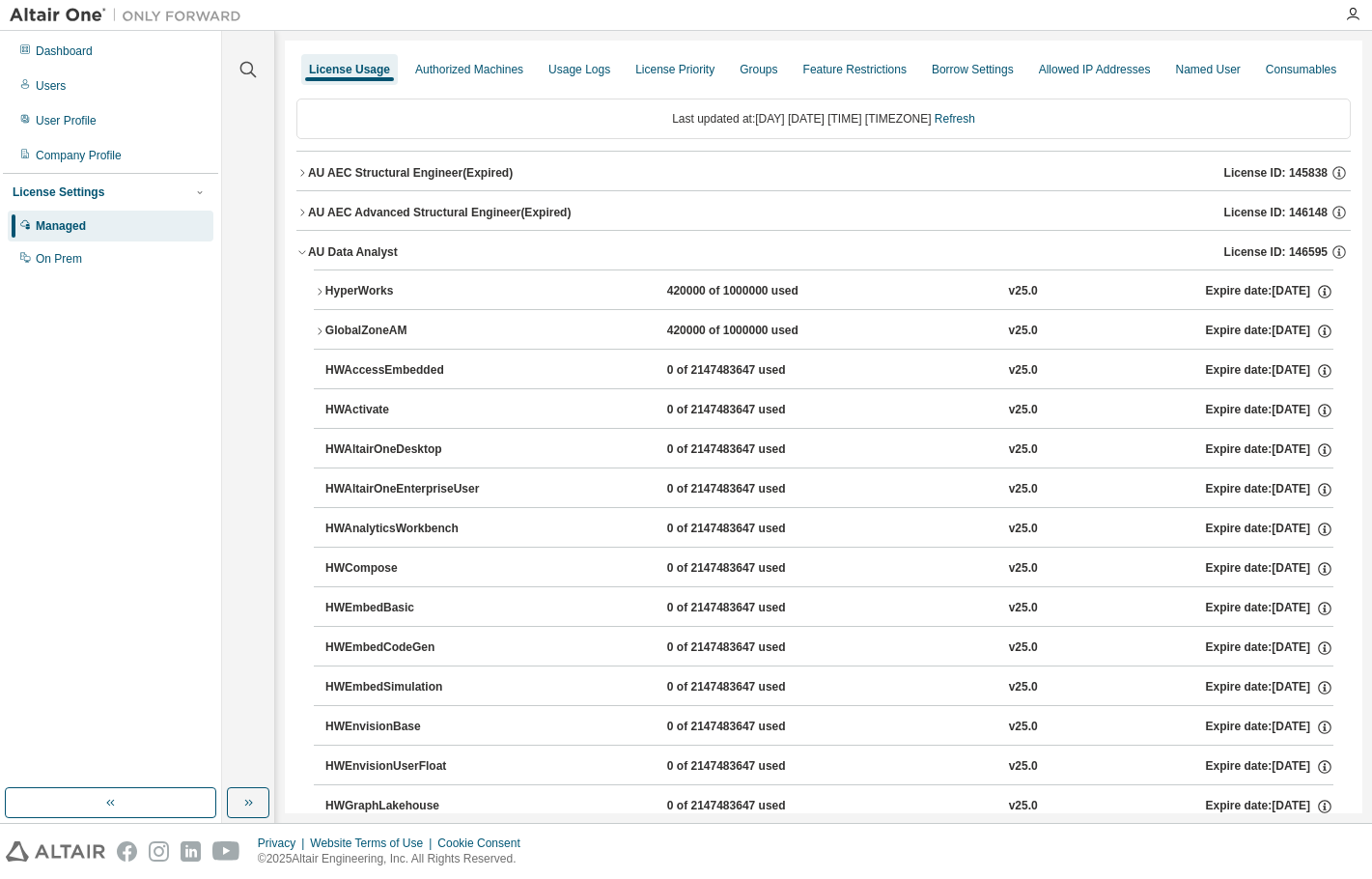 click on "420000 of 1000000 used" at bounding box center [754, 292] 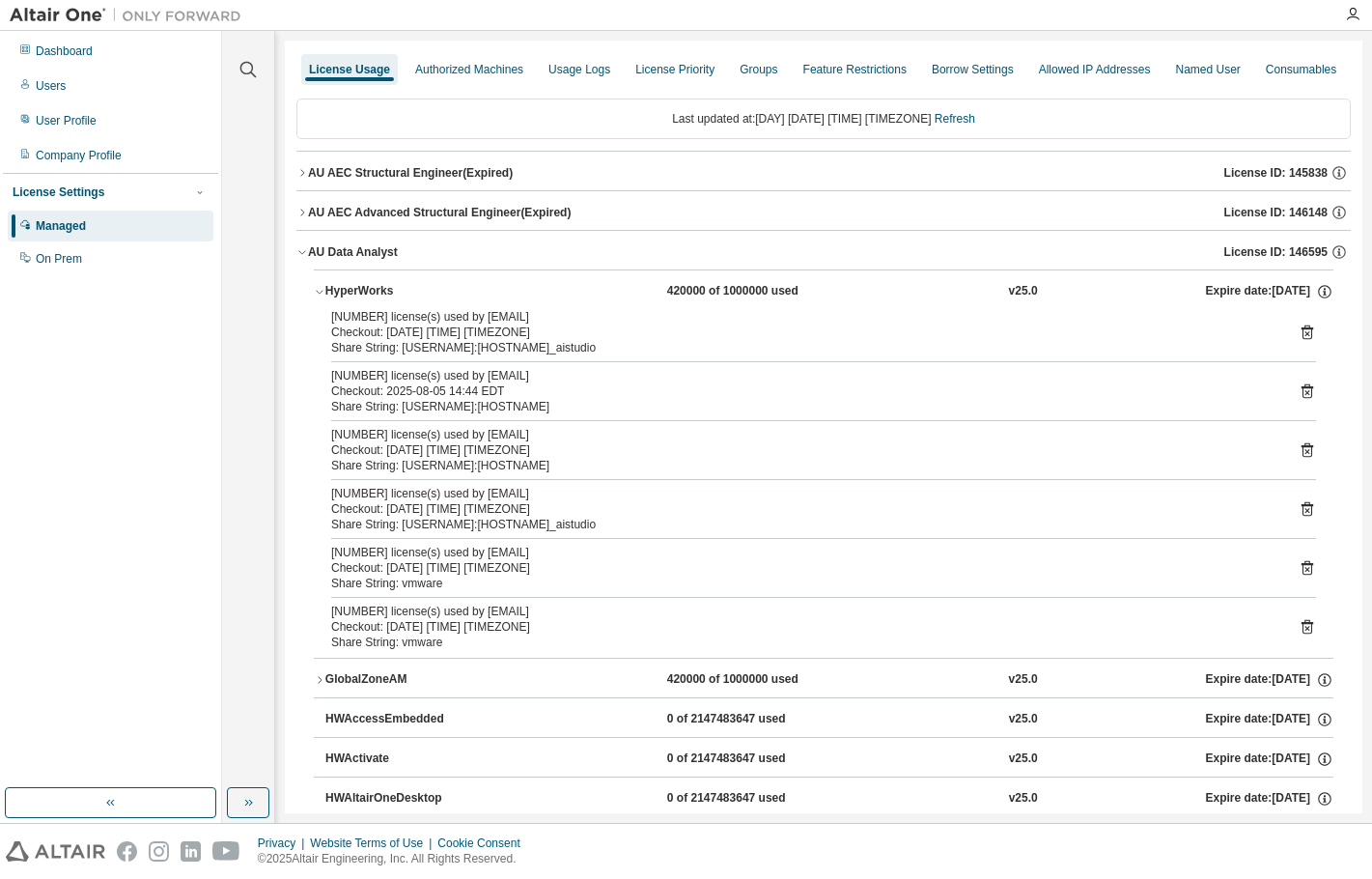 click 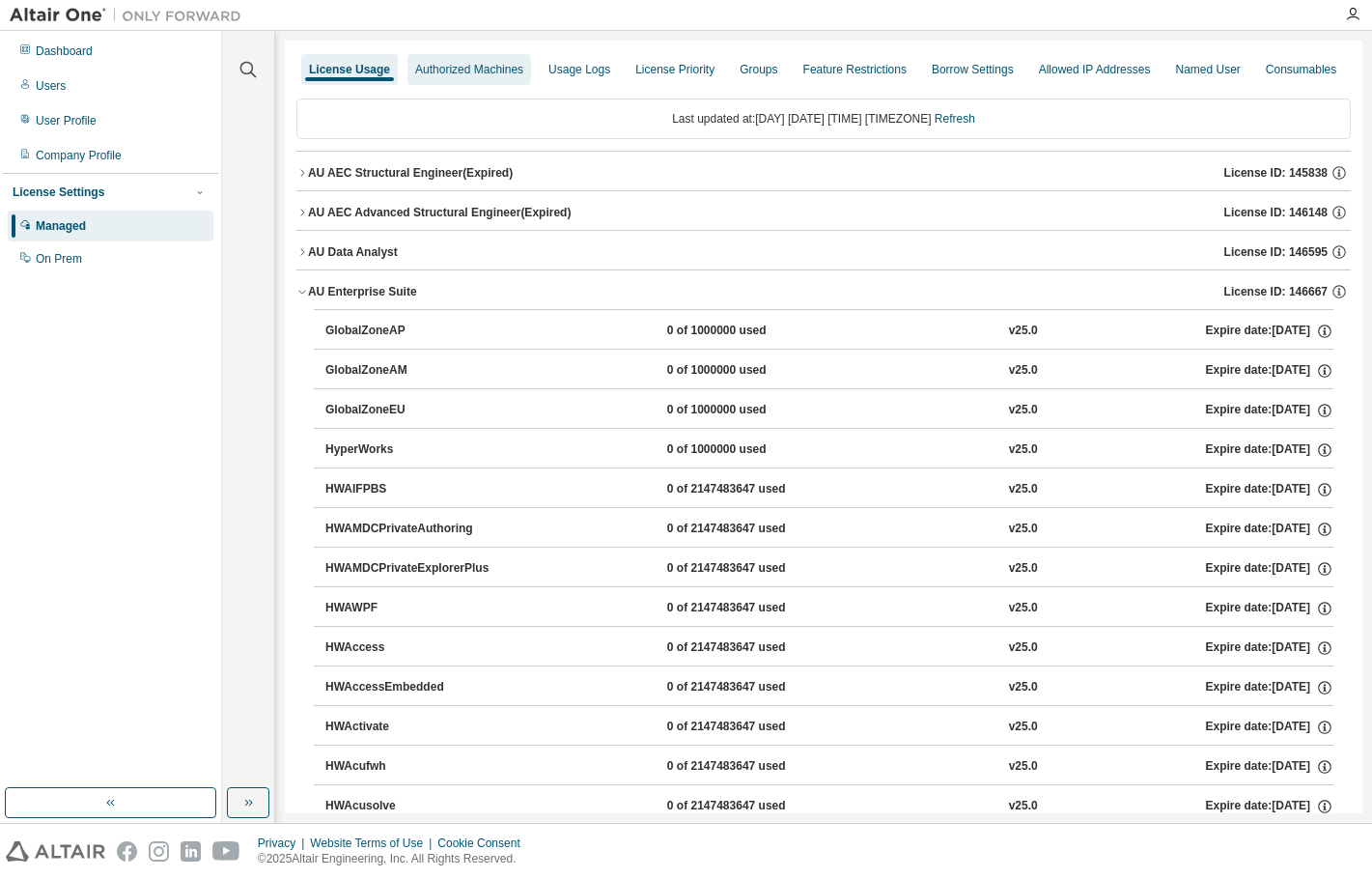 click on "Authorized Machines" at bounding box center [469, 70] 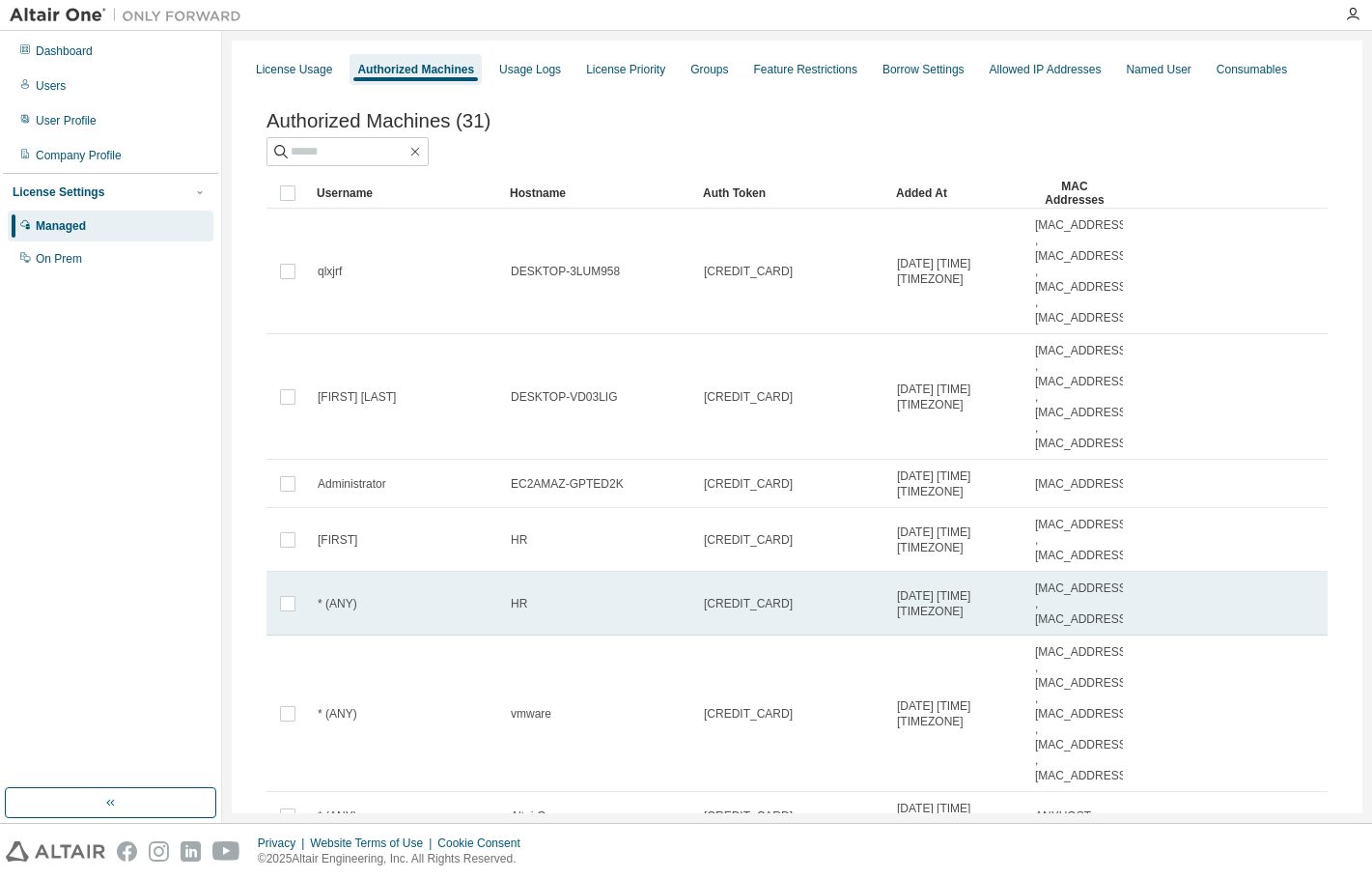 click on "[CREDIT_CARD]" at bounding box center [748, 604] 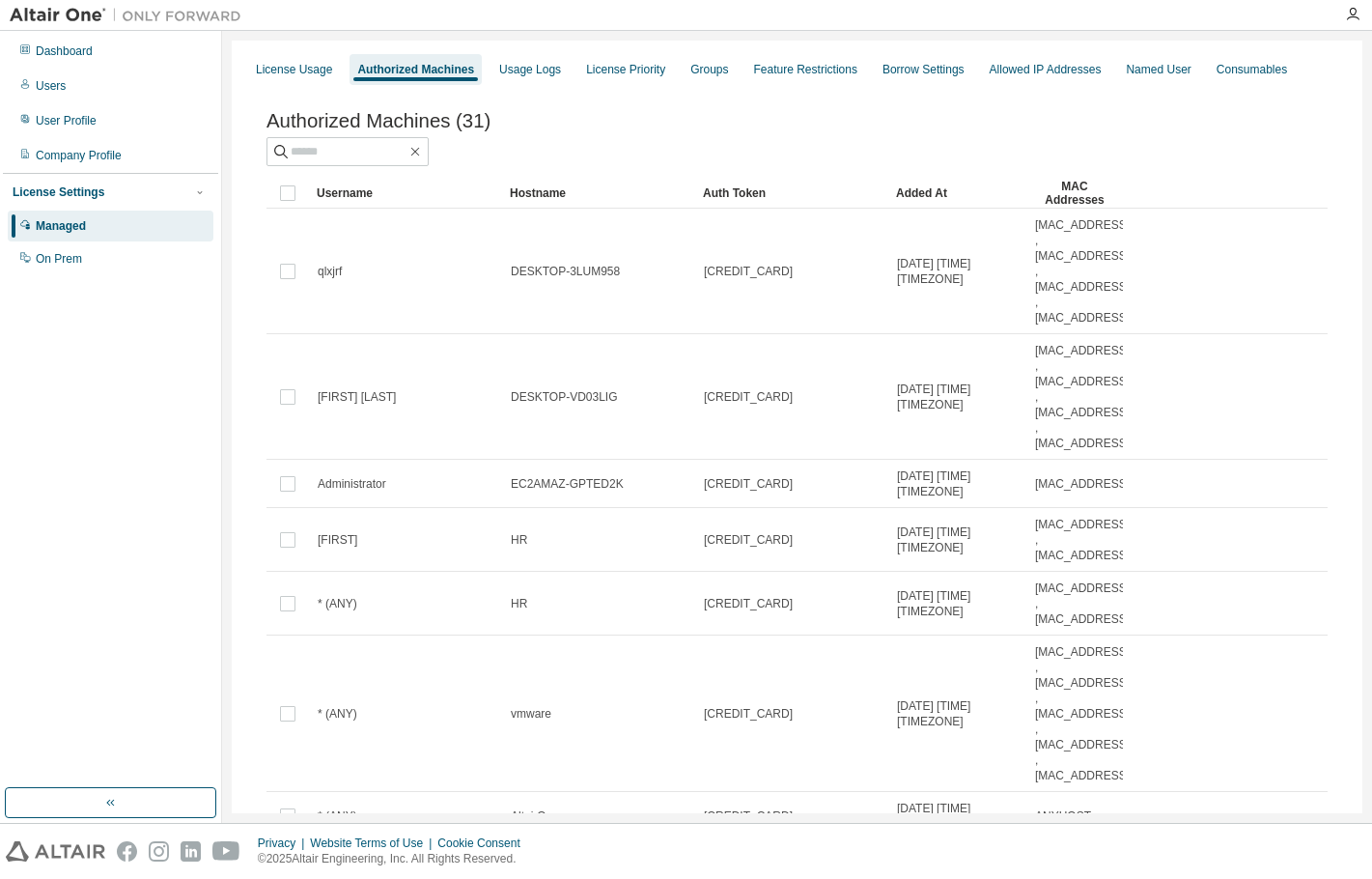click on "[CREDIT_CARD]" at bounding box center [748, 604] 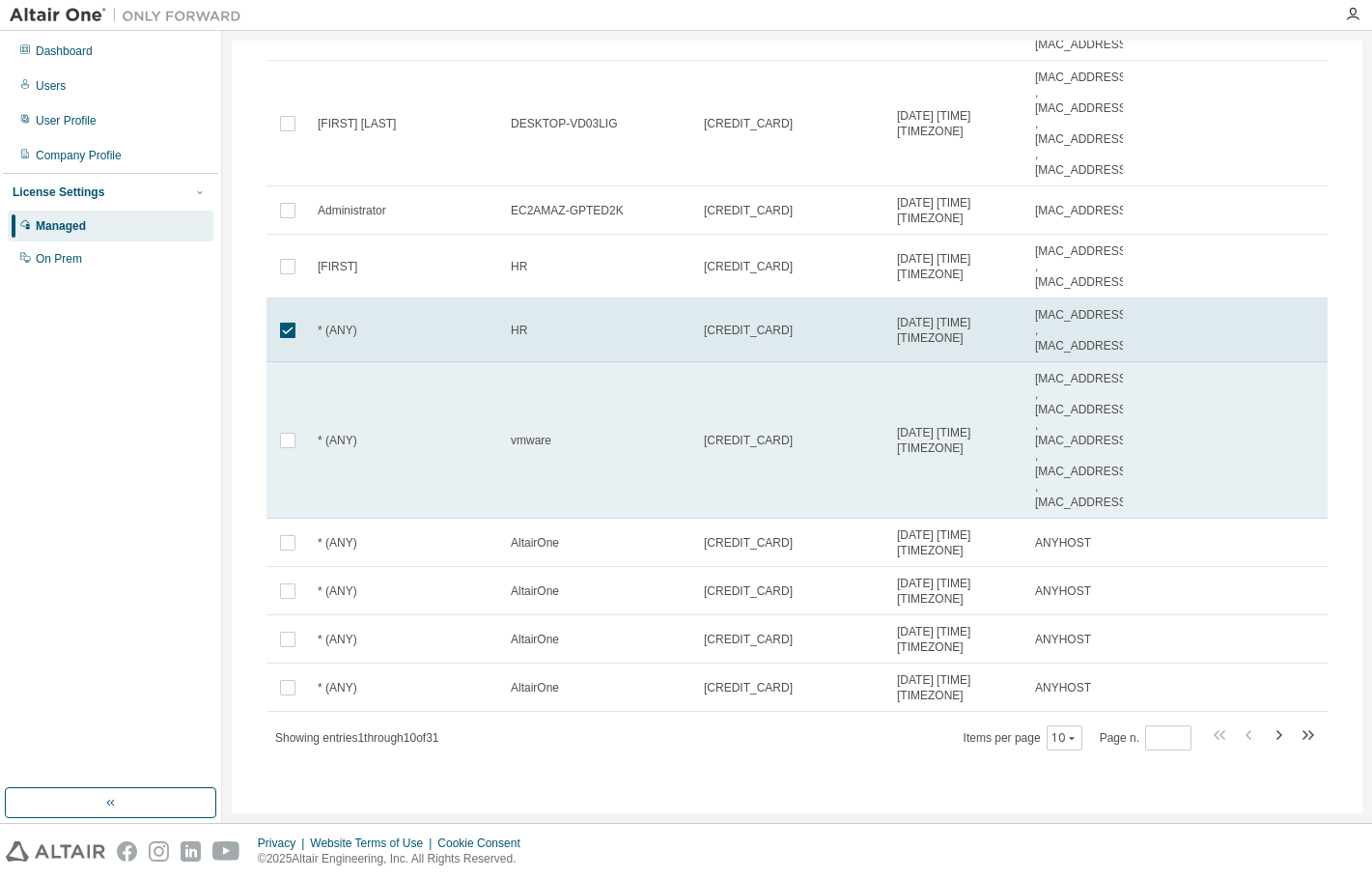 scroll, scrollTop: 323, scrollLeft: 0, axis: vertical 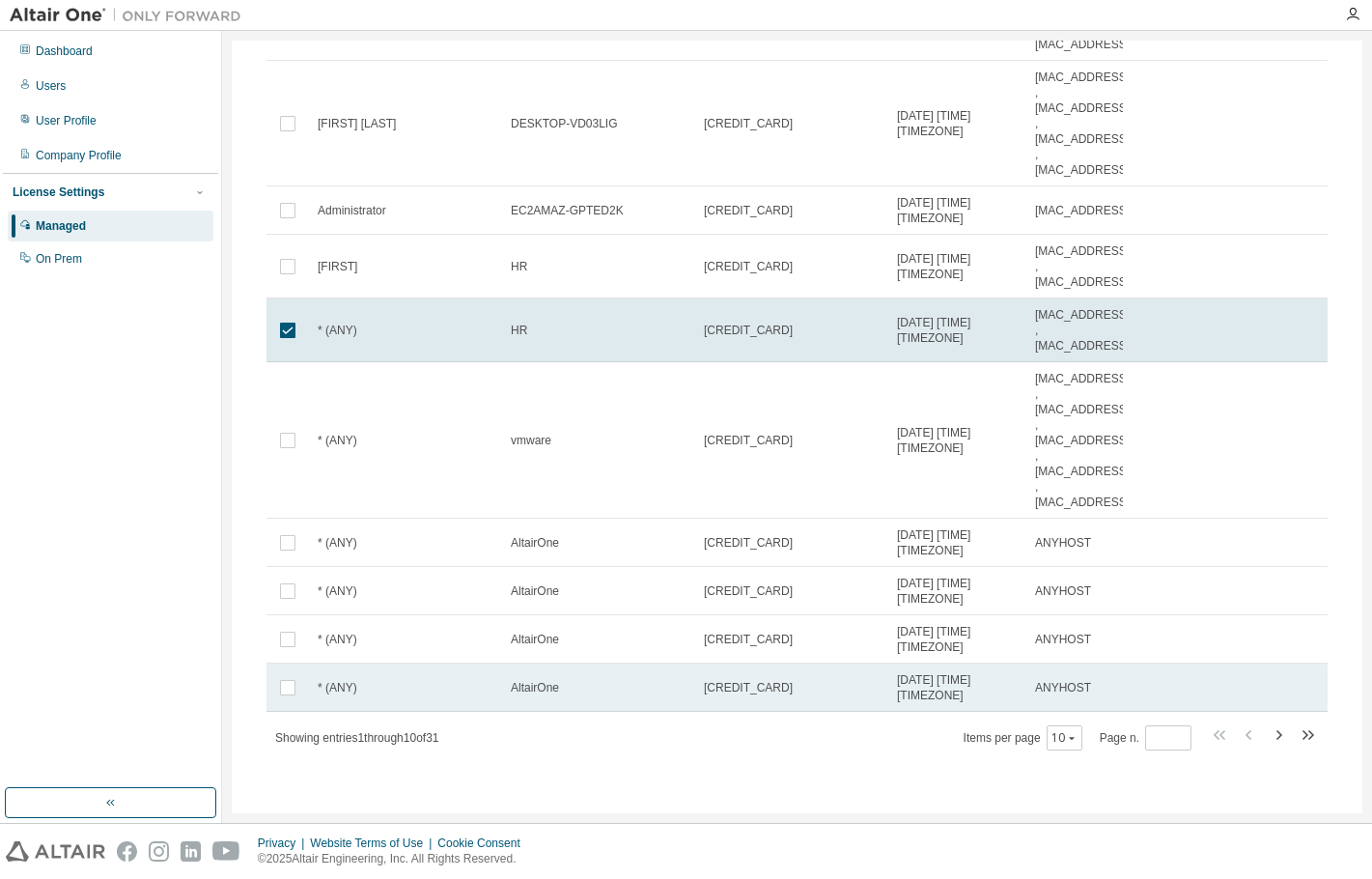 click on "[DATE] [TIME] [TIMEZONE]" at bounding box center (957, 688) 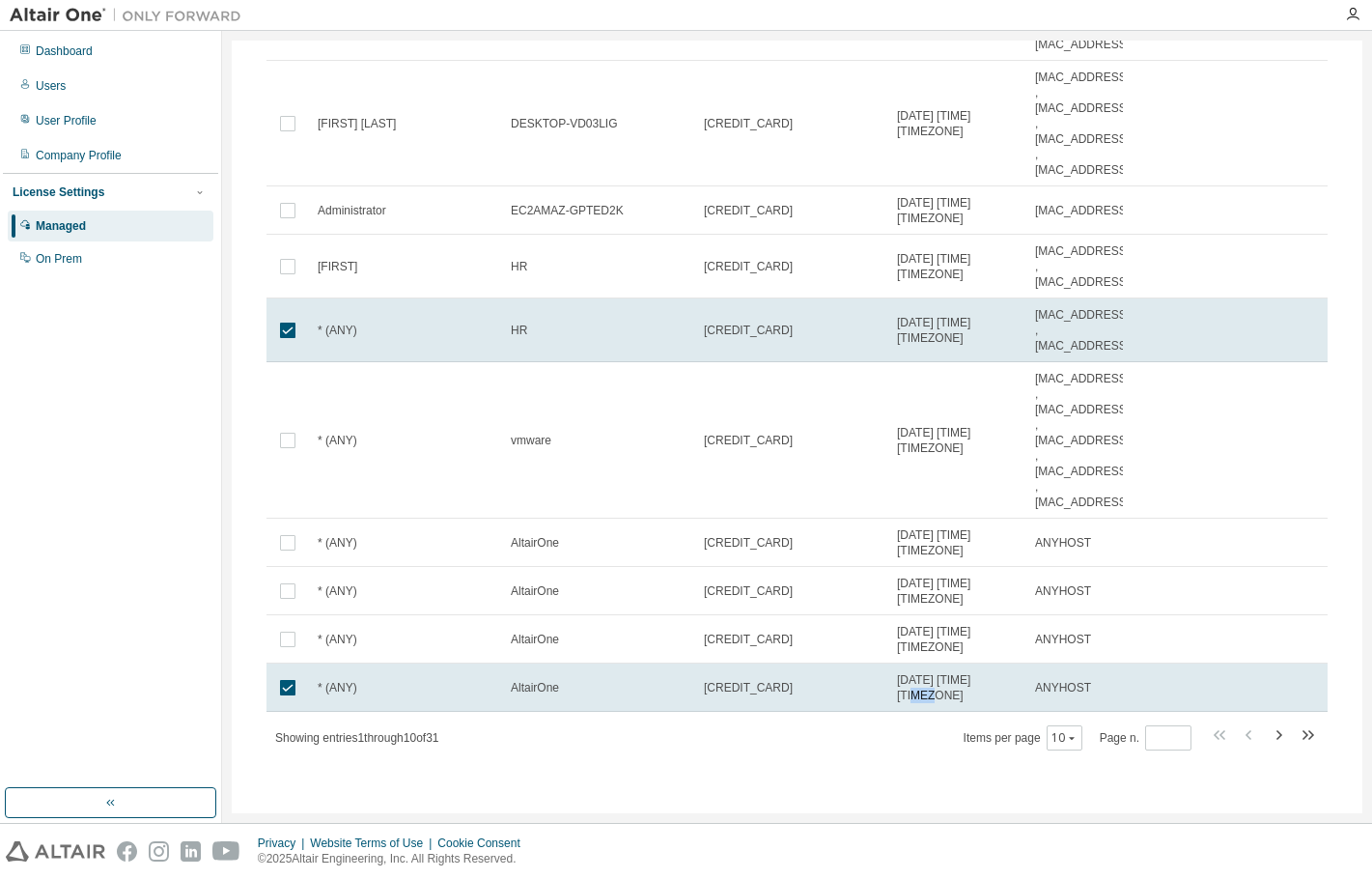 click on "[DATE] [TIME] [TIMEZONE]" at bounding box center (957, 688) 